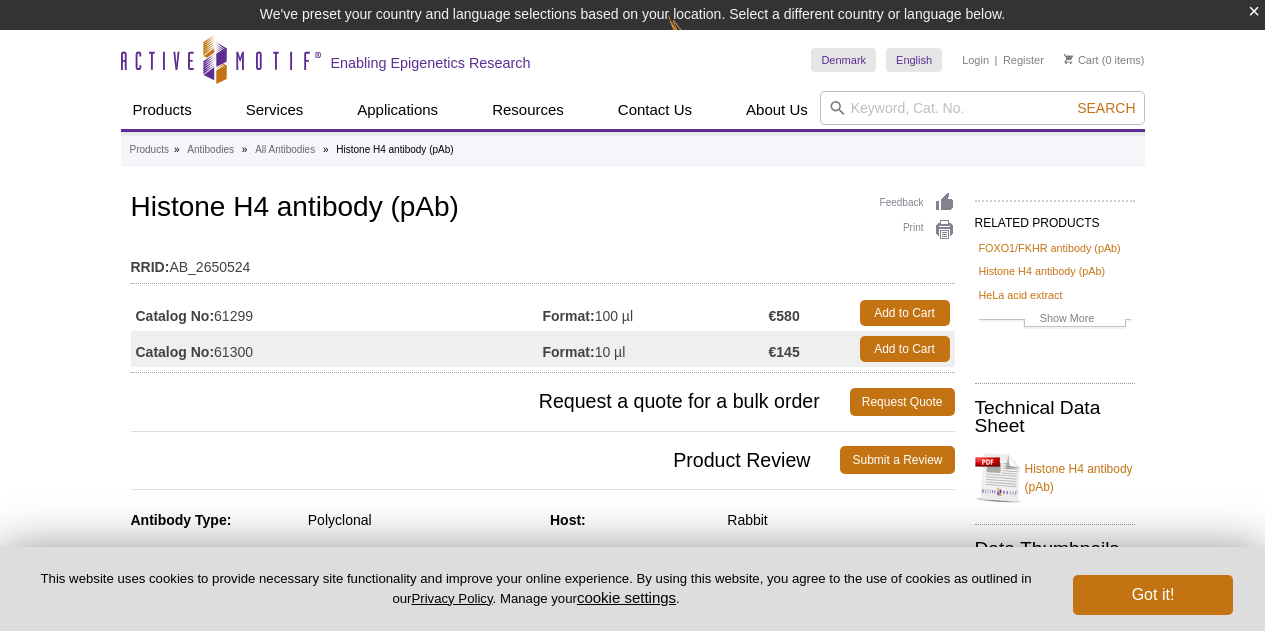 scroll, scrollTop: 0, scrollLeft: 0, axis: both 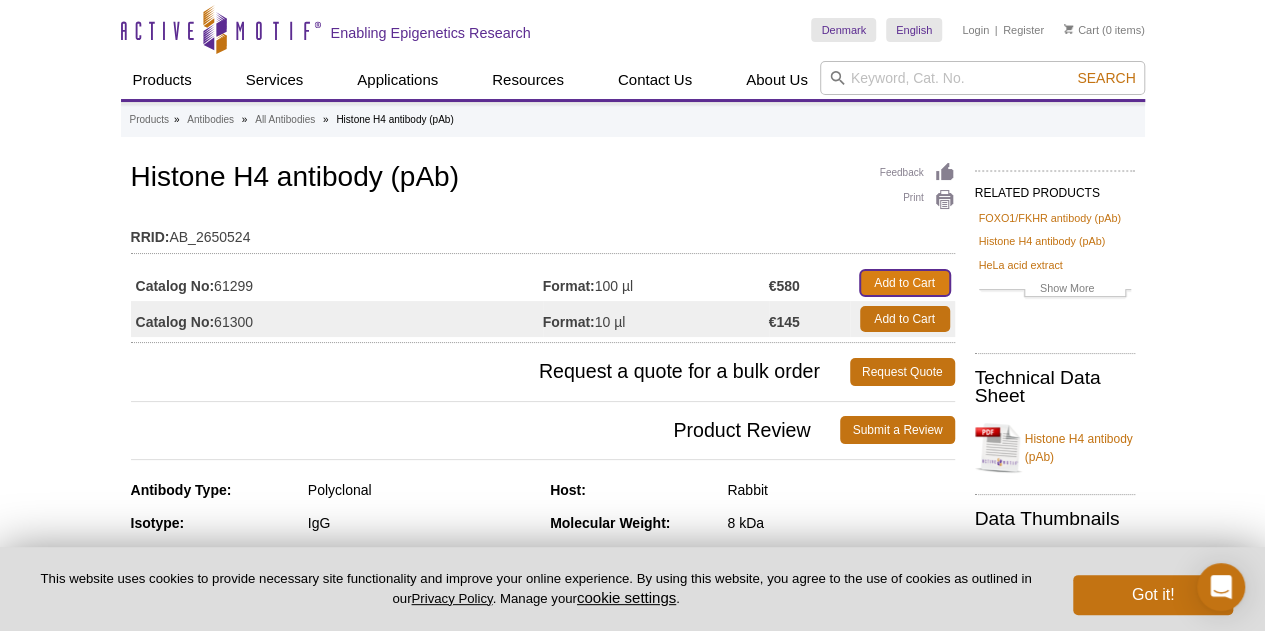 click on "Add to Cart" at bounding box center [905, 283] 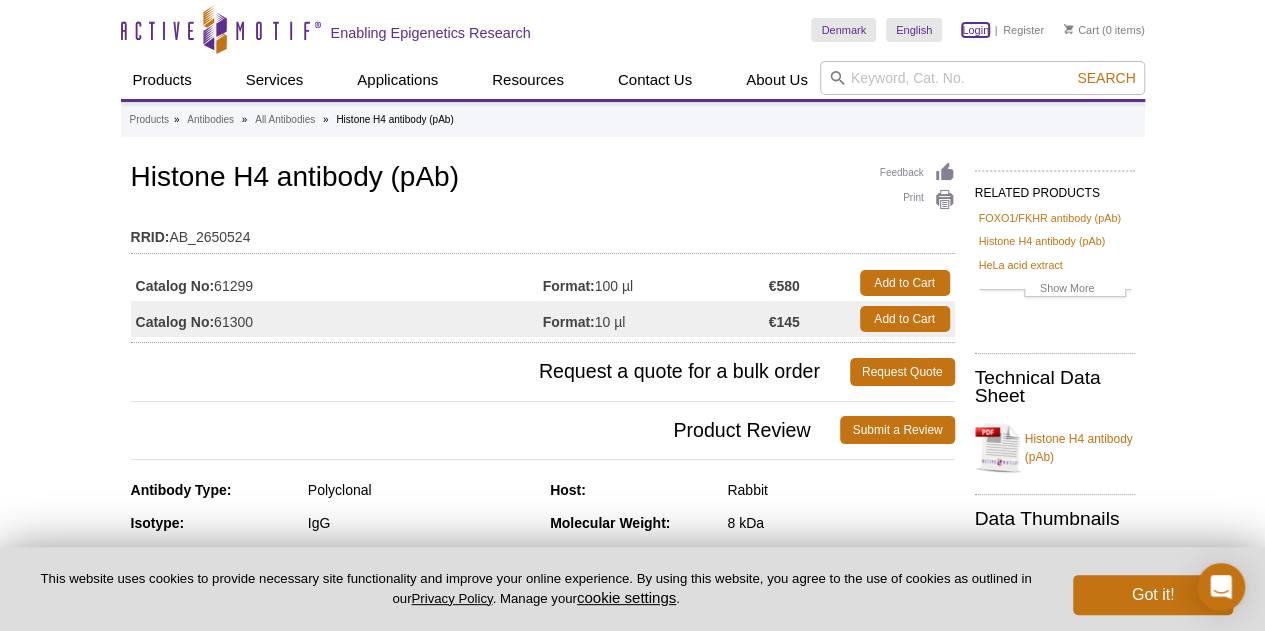 click on "Login" at bounding box center (975, 30) 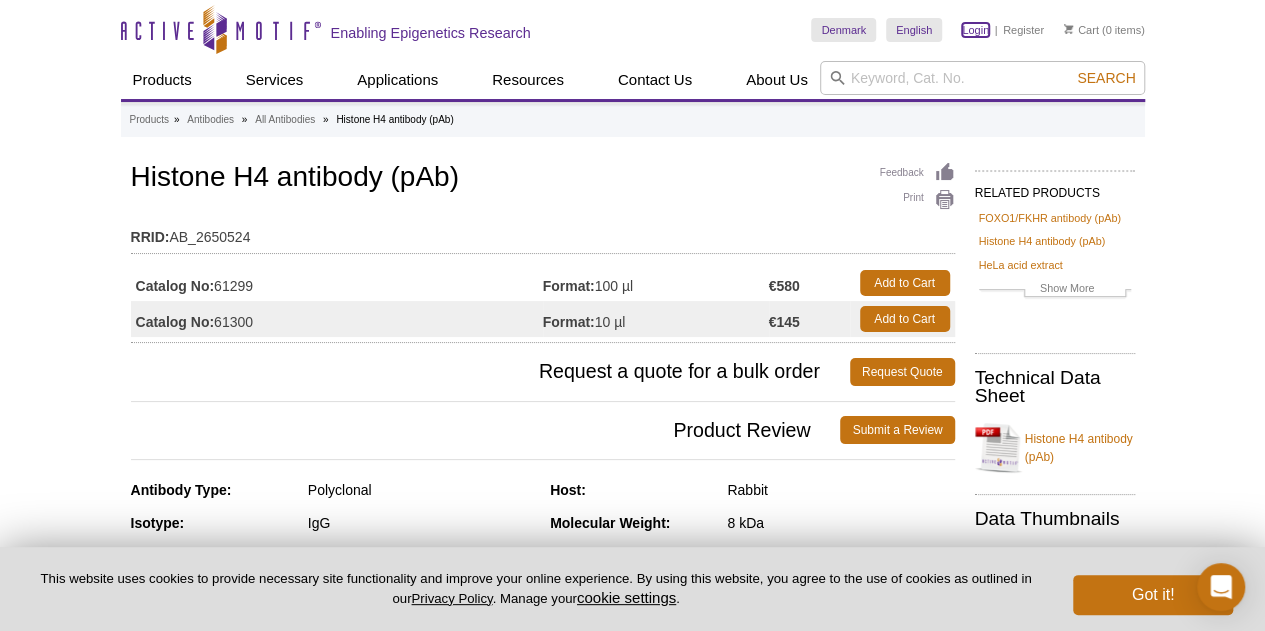 click on "Login" at bounding box center (975, 30) 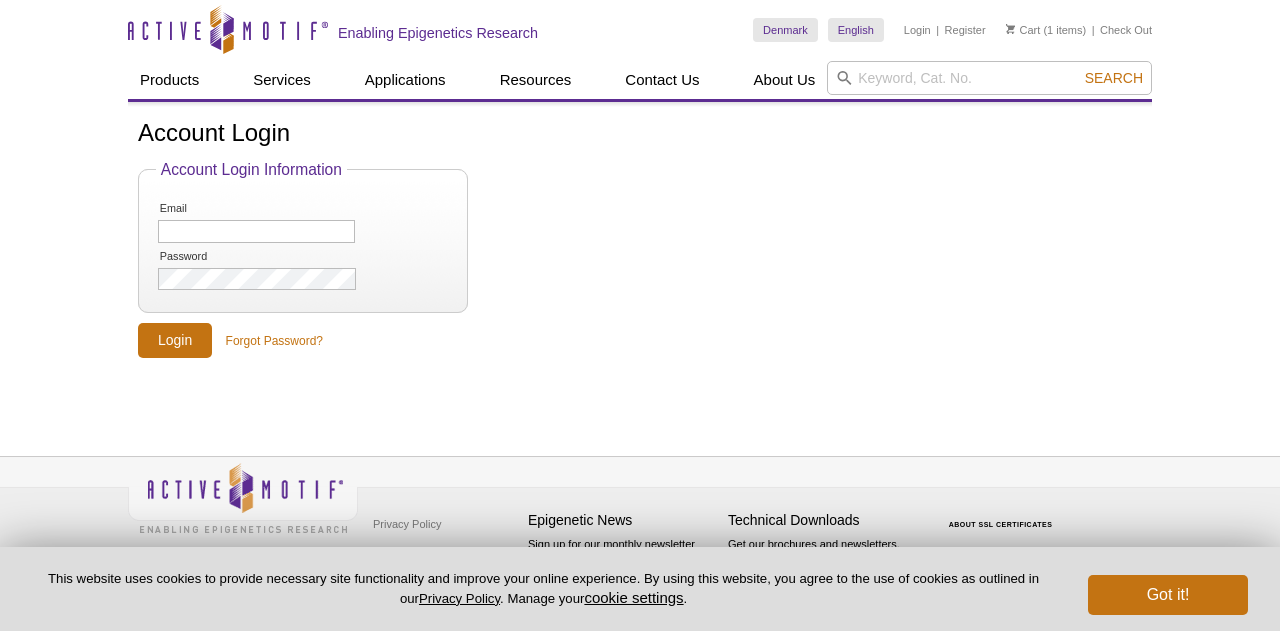 scroll, scrollTop: 0, scrollLeft: 0, axis: both 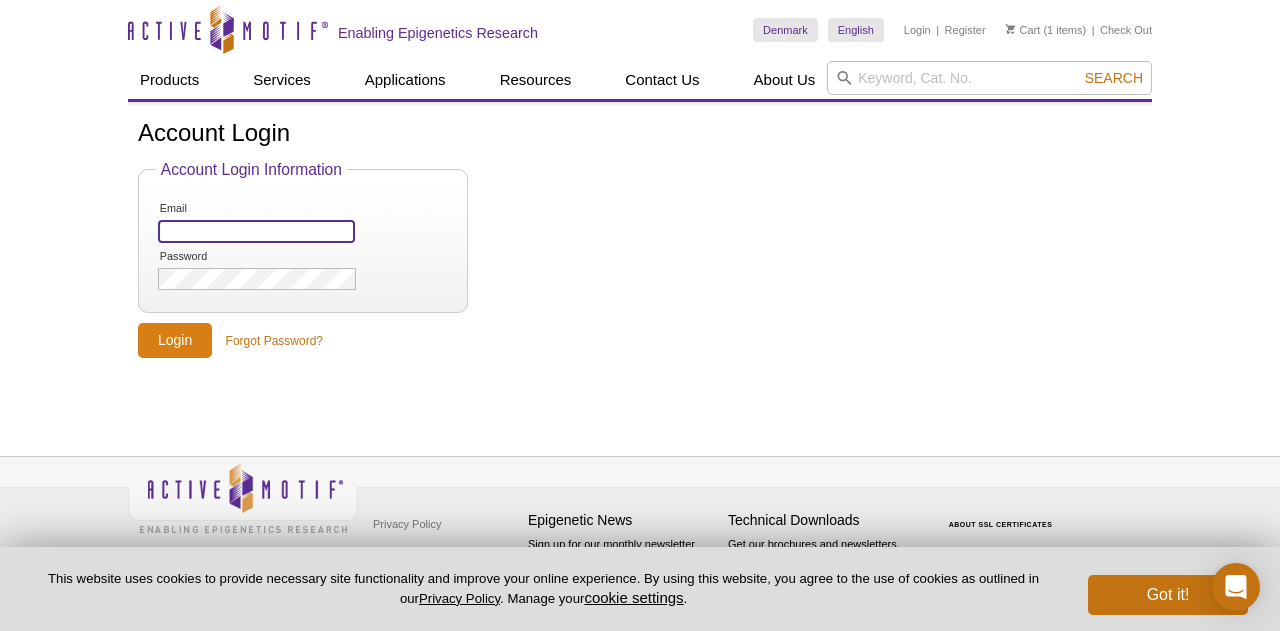 type on "mhf@sund.ku.dk" 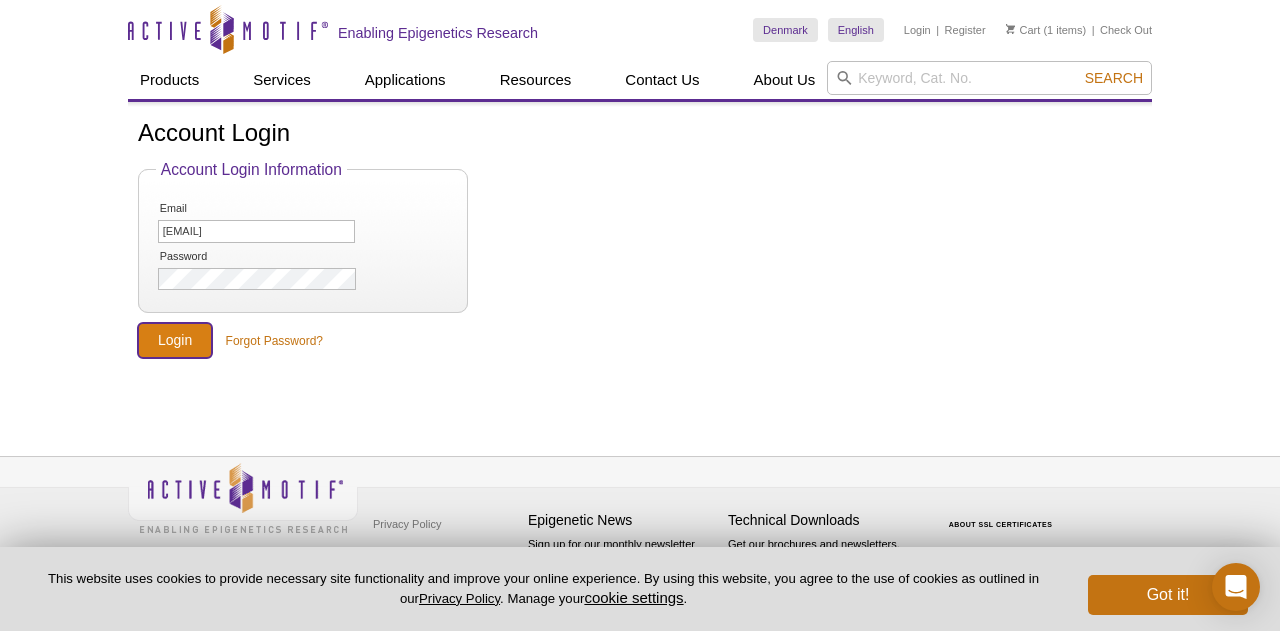 click on "Login" at bounding box center (175, 340) 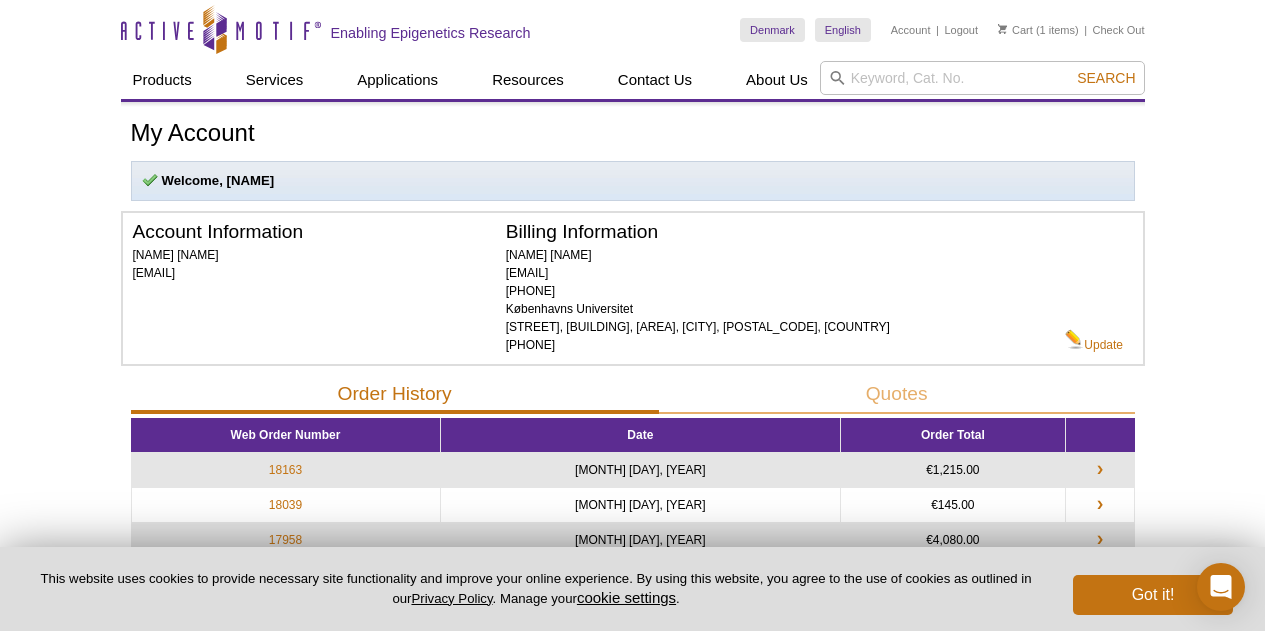 scroll, scrollTop: 0, scrollLeft: 0, axis: both 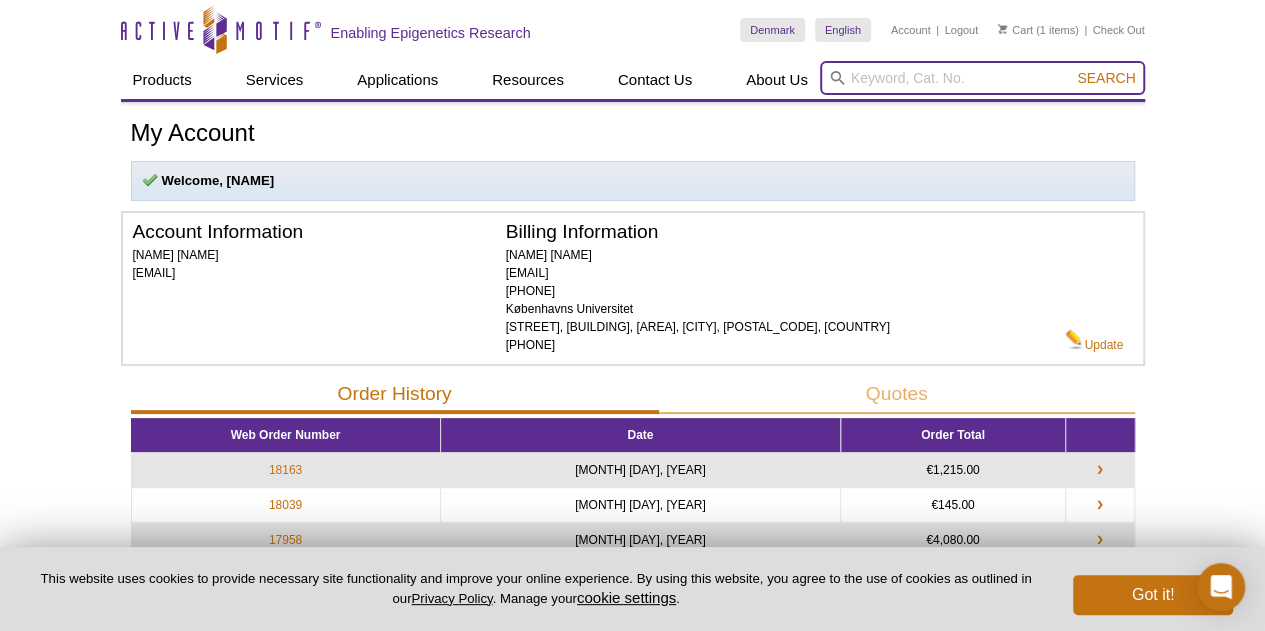 click at bounding box center [982, 78] 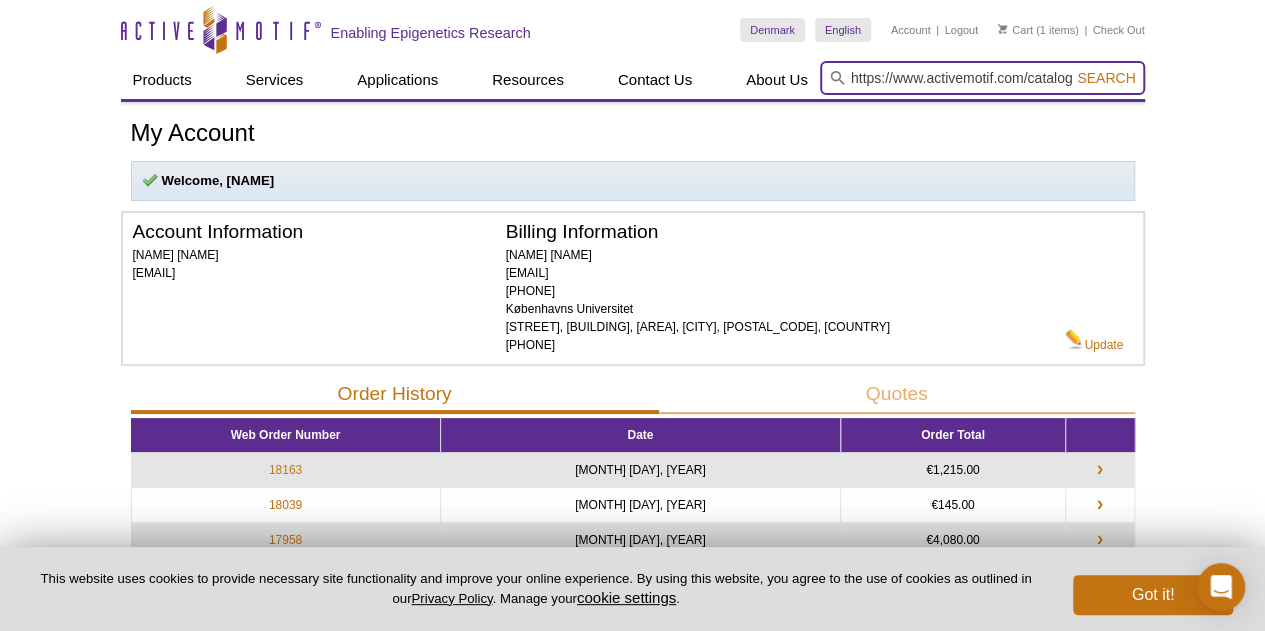 scroll, scrollTop: 0, scrollLeft: 254, axis: horizontal 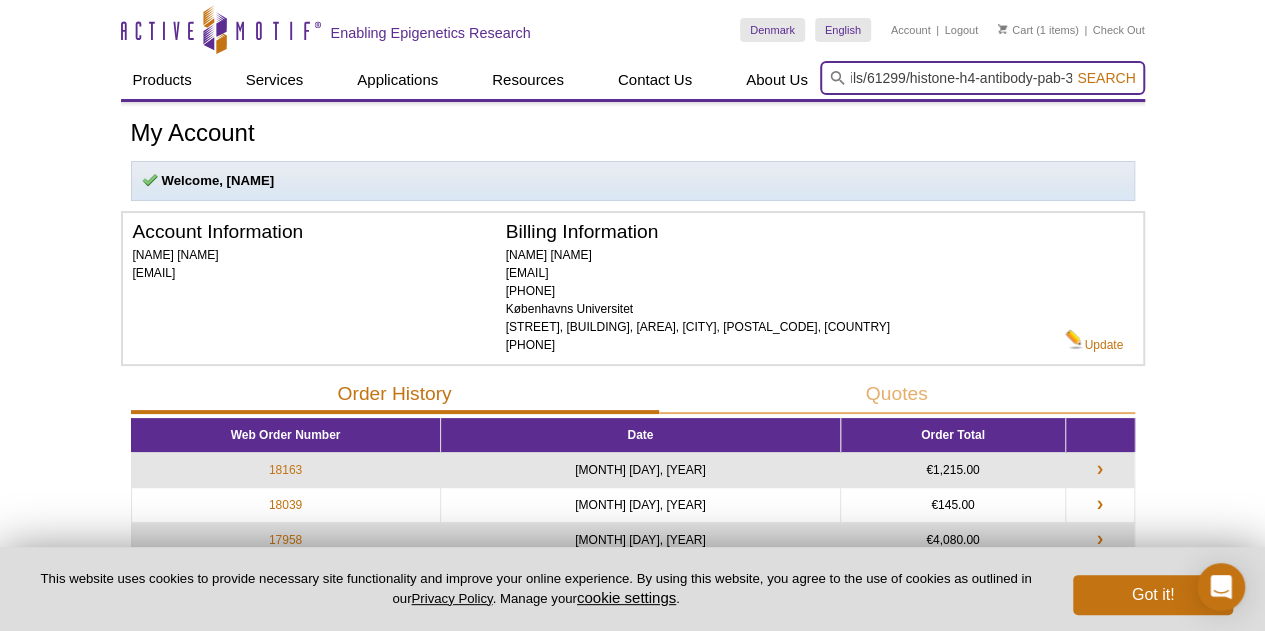type on "https://www.activemotif.com/catalog/details/61299/histone-h4-antibody-pab-3" 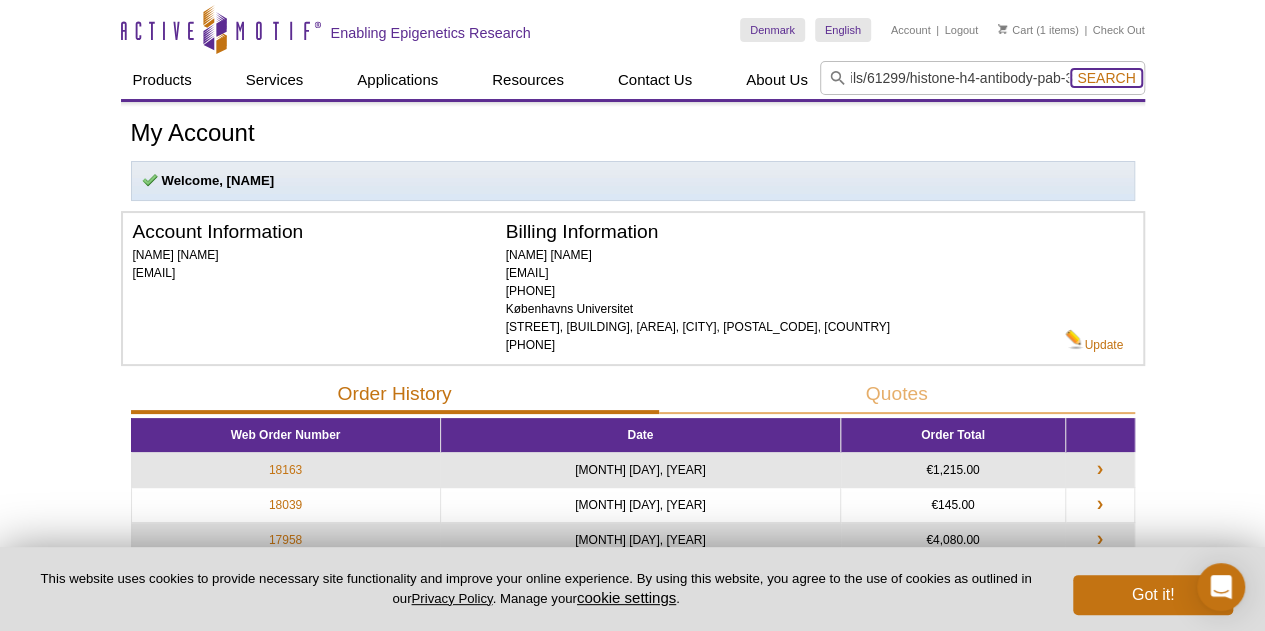 scroll, scrollTop: 0, scrollLeft: 0, axis: both 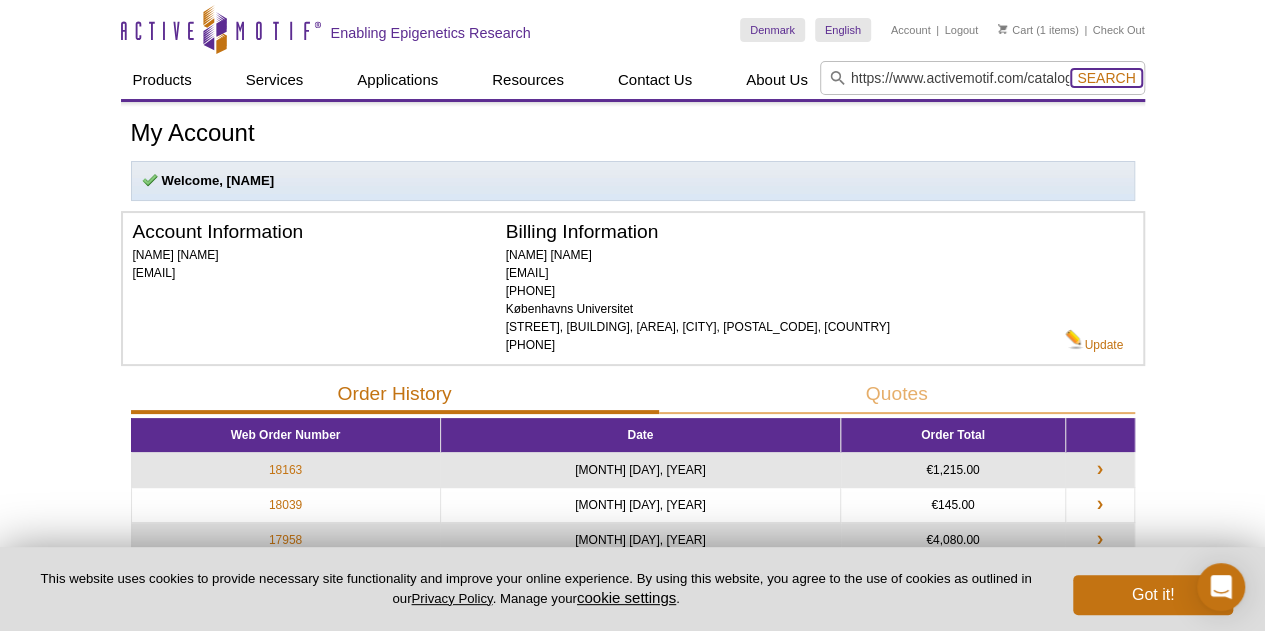 drag, startPoint x: 1064, startPoint y: 75, endPoint x: 832, endPoint y: 85, distance: 232.21542 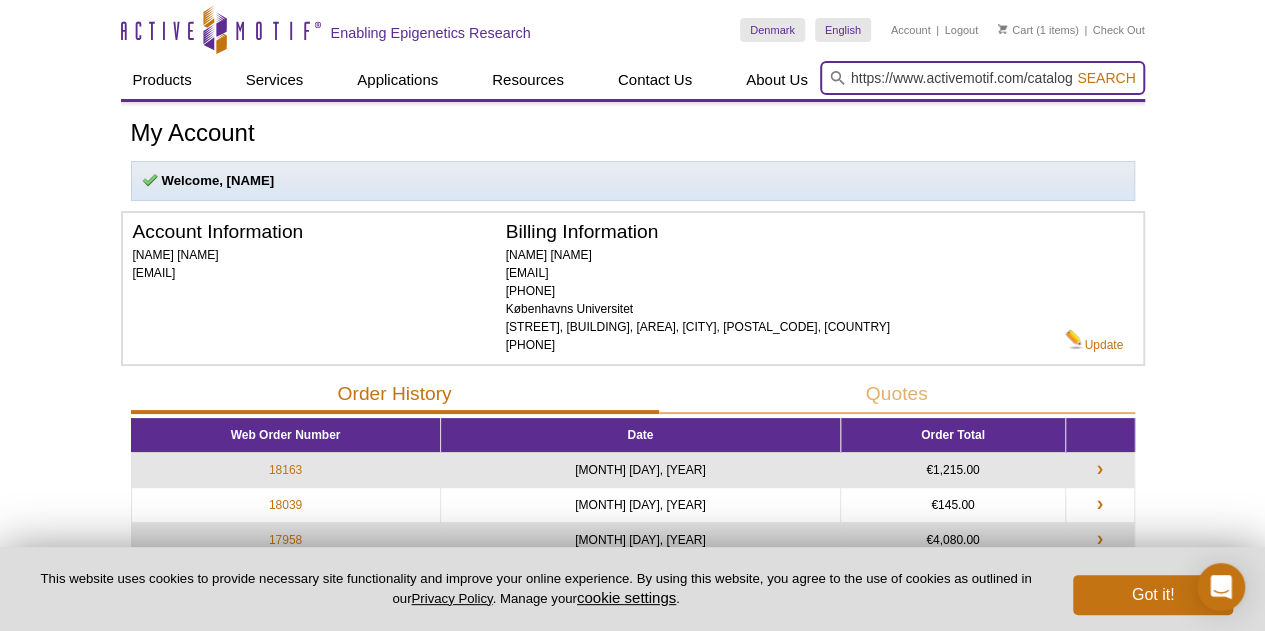 scroll, scrollTop: 0, scrollLeft: 254, axis: horizontal 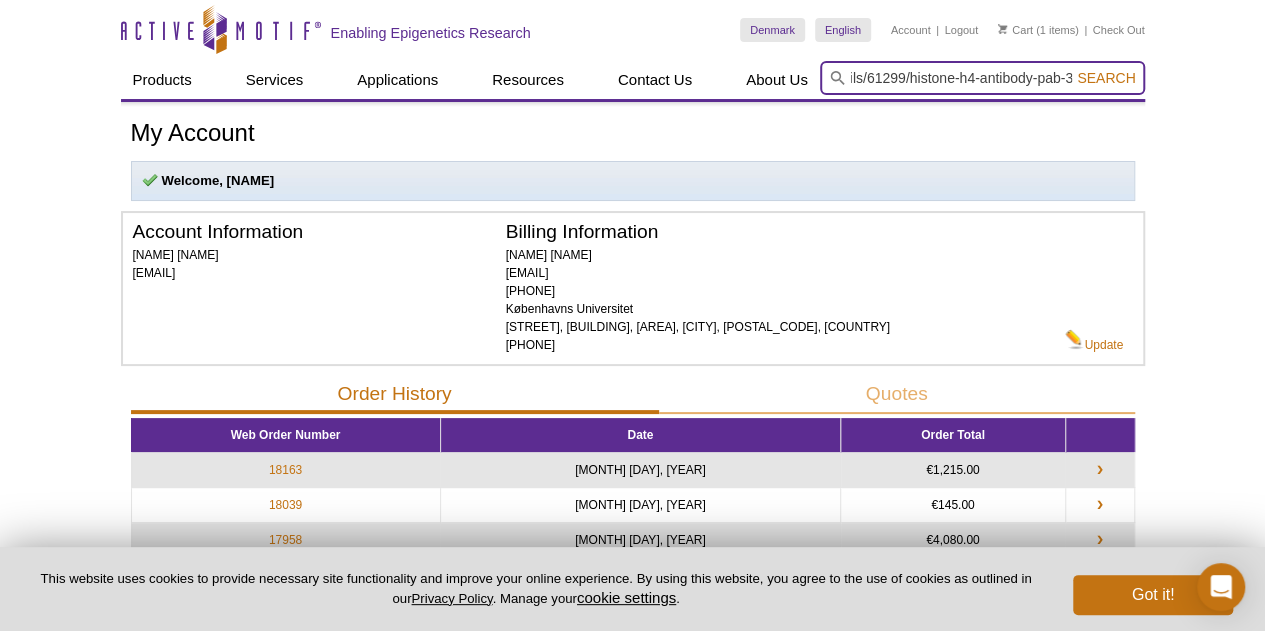 drag, startPoint x: 850, startPoint y: 78, endPoint x: 1108, endPoint y: 72, distance: 258.06976 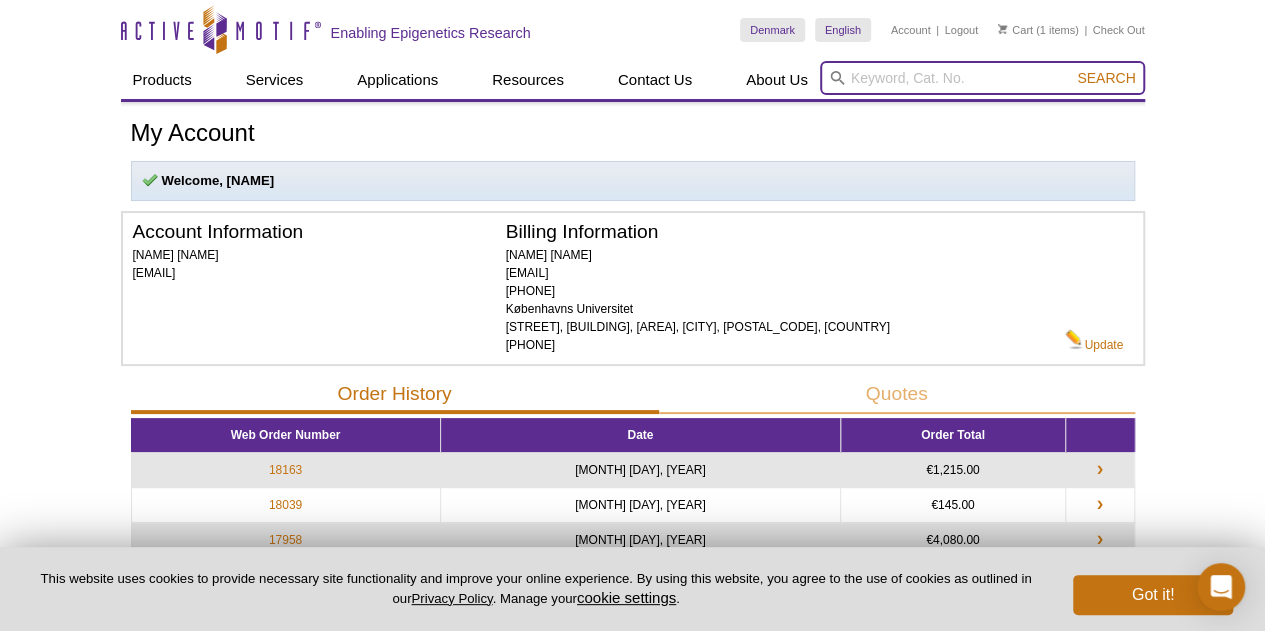 scroll, scrollTop: 0, scrollLeft: 0, axis: both 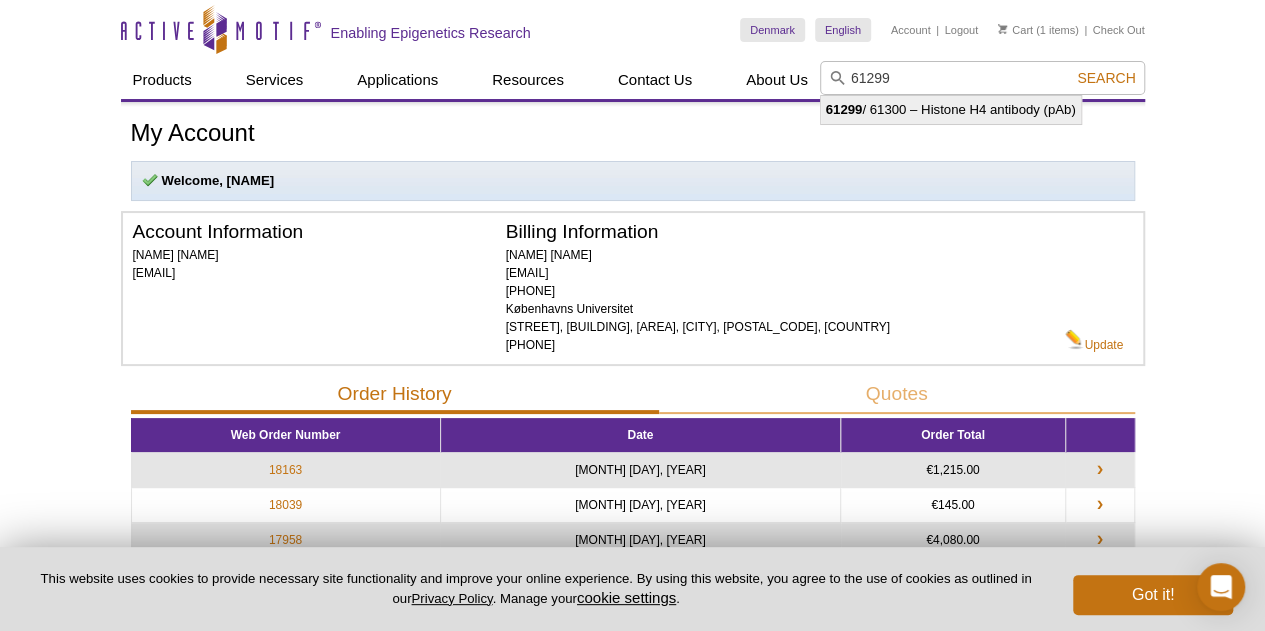 click on "61299" at bounding box center (844, 109) 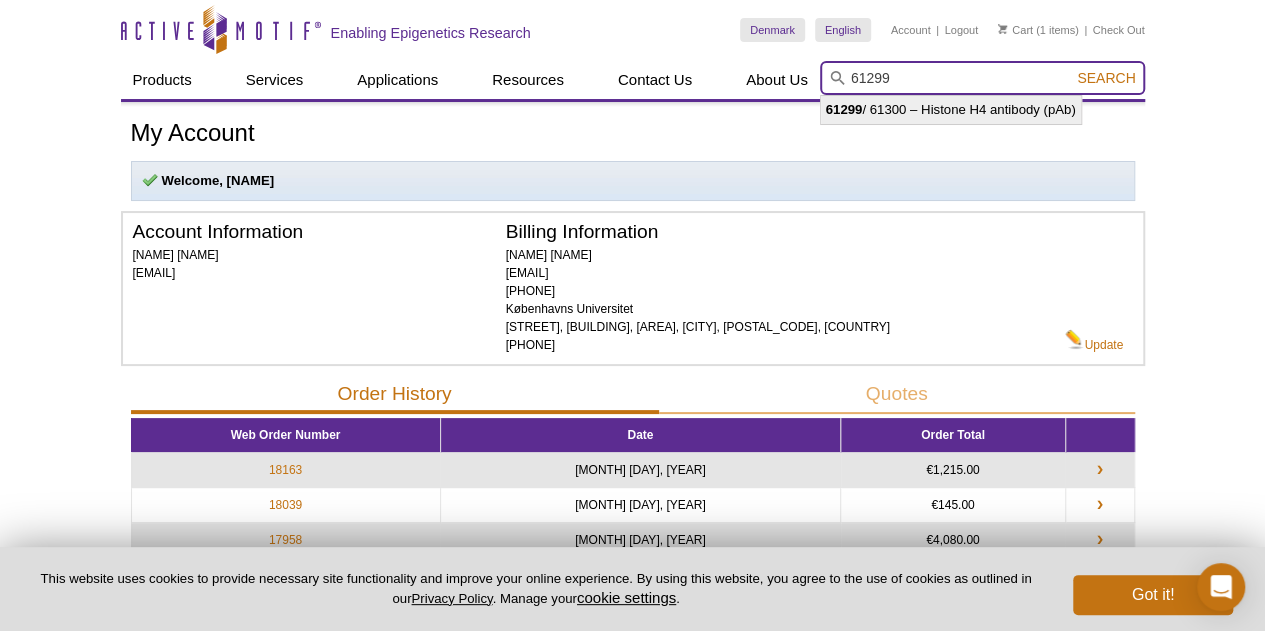 type on "61299 / 61300 – Histone H4 antibody (pAb)" 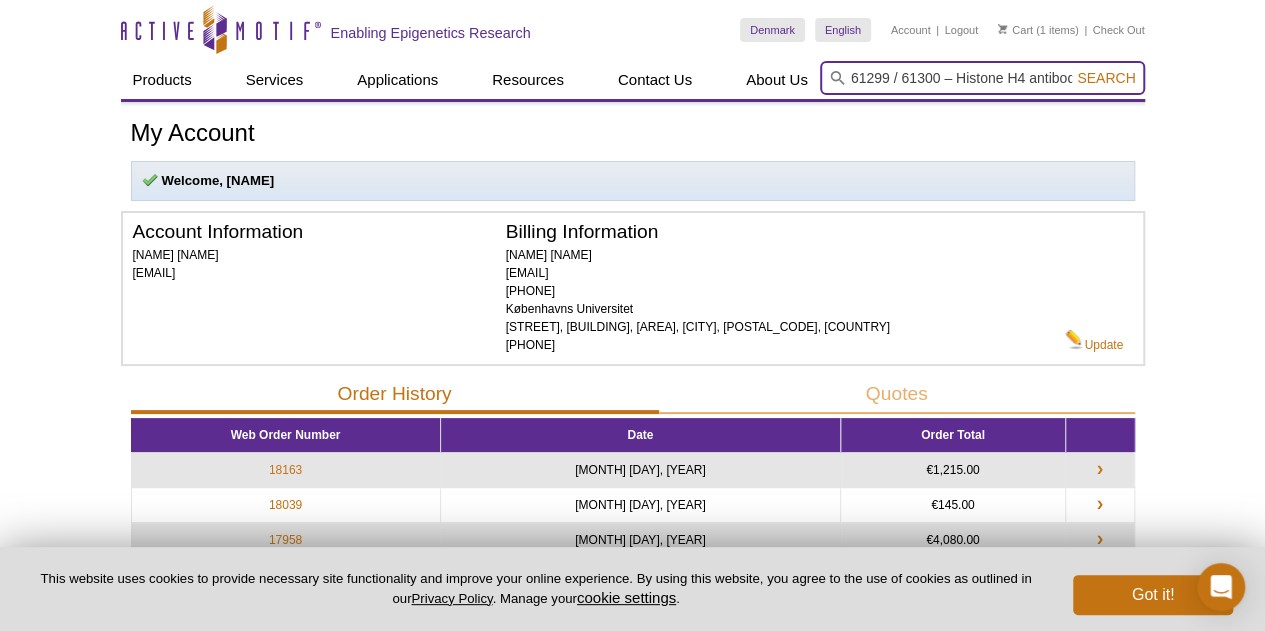 scroll, scrollTop: 0, scrollLeft: 48, axis: horizontal 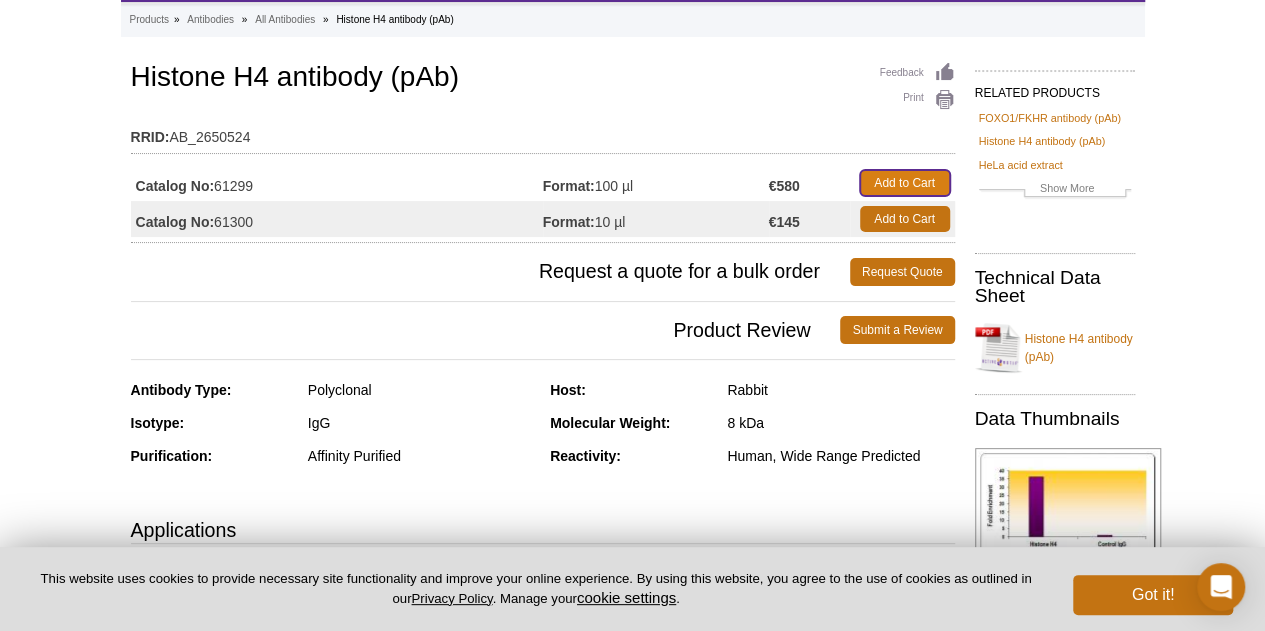 click on "Add to Cart" at bounding box center [905, 183] 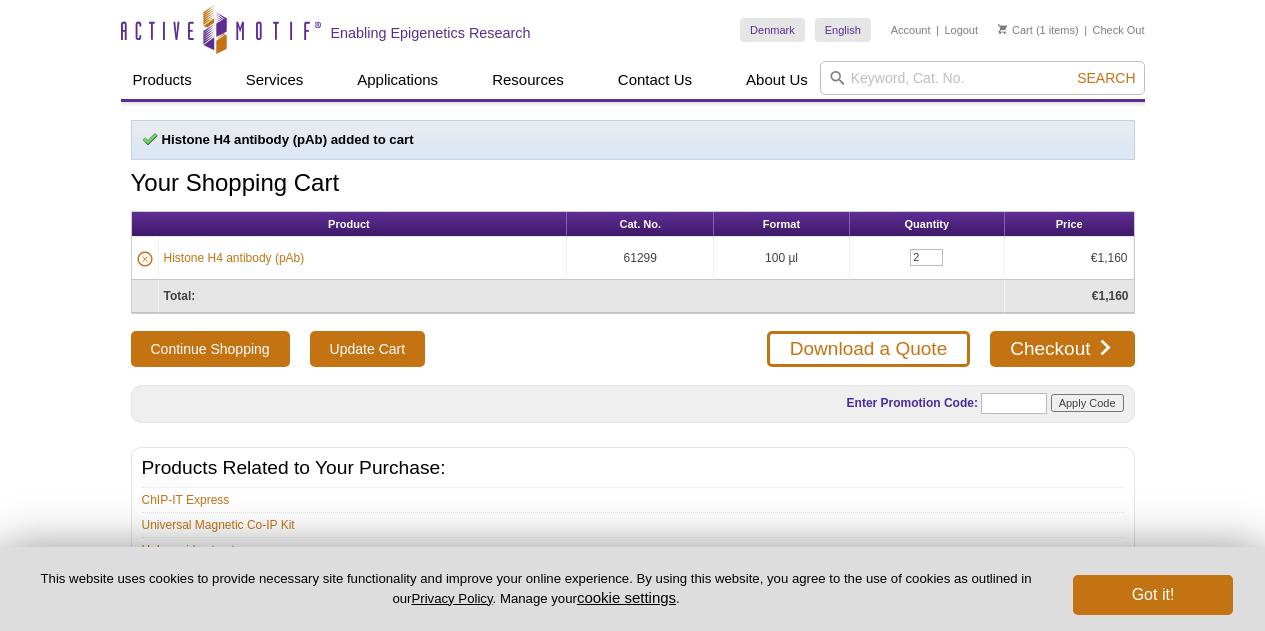 scroll, scrollTop: 0, scrollLeft: 0, axis: both 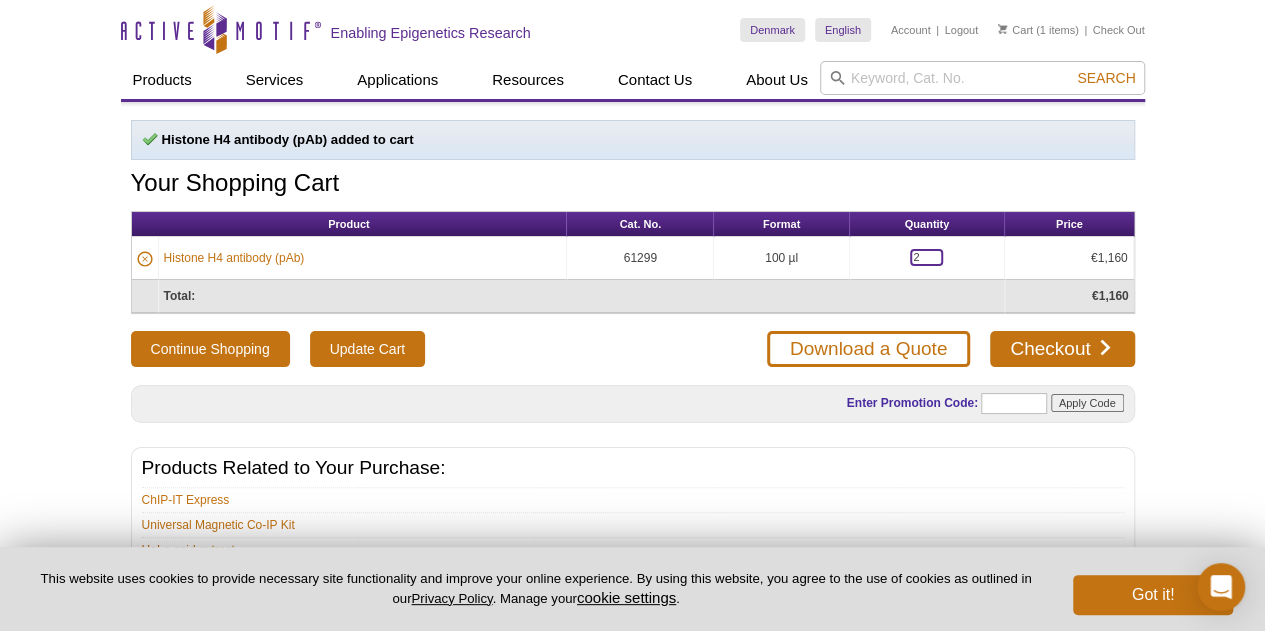 drag, startPoint x: 920, startPoint y: 259, endPoint x: 894, endPoint y: 261, distance: 26.076809 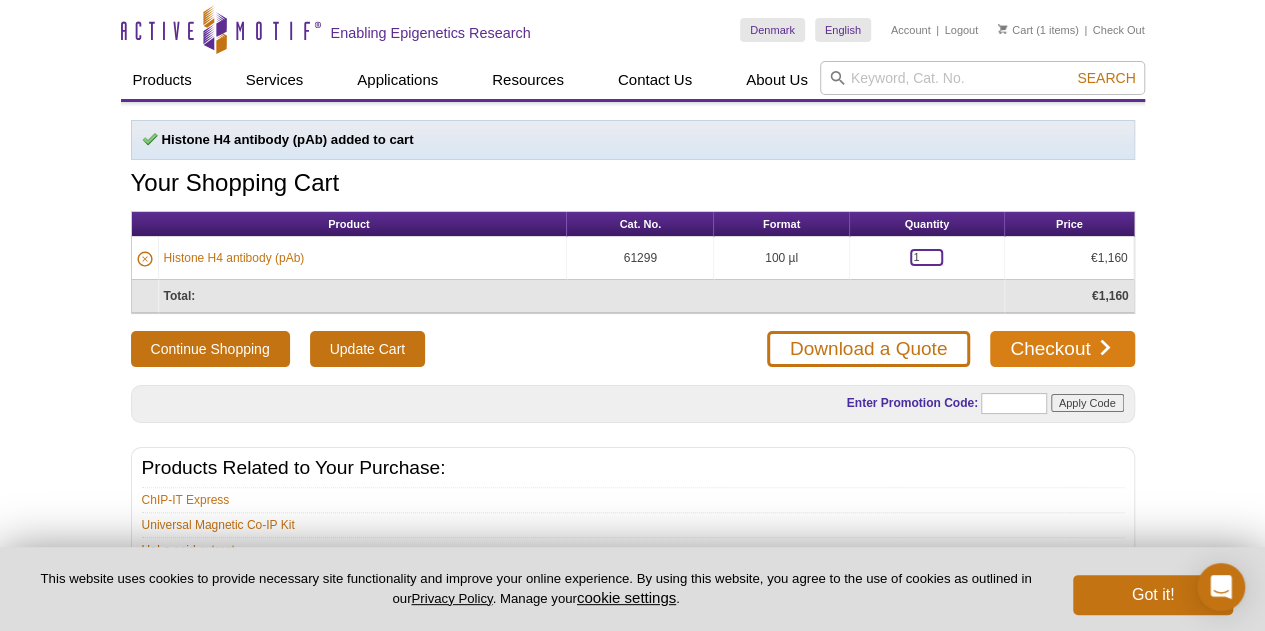 type on "1" 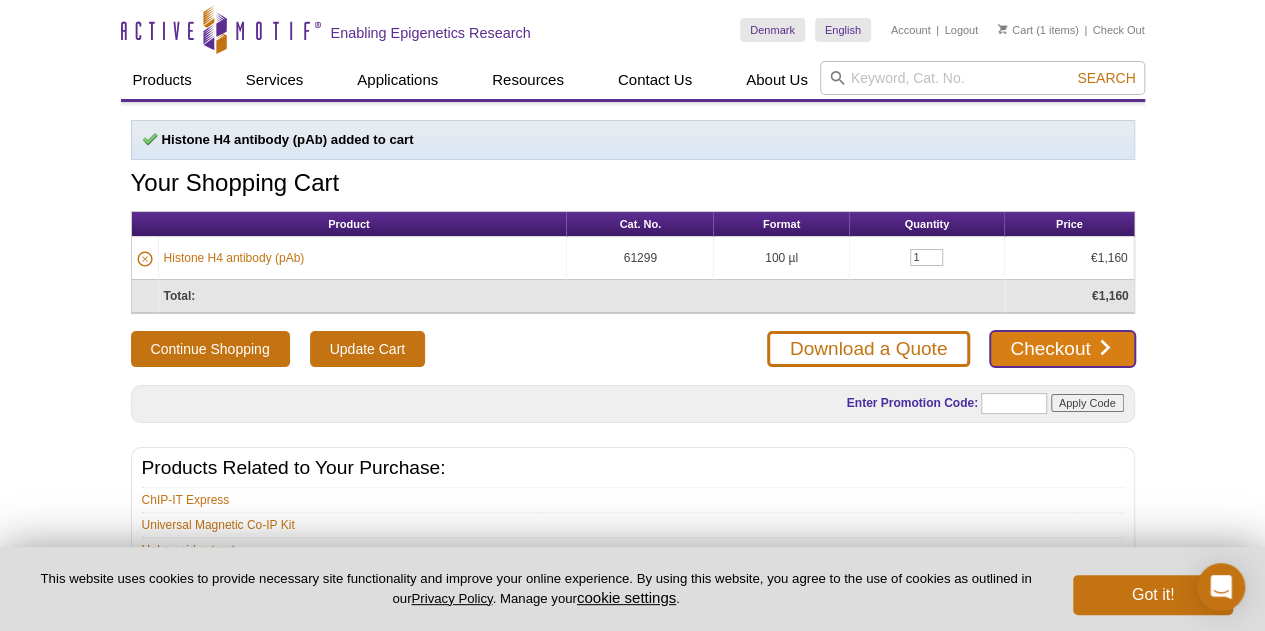 click on "Checkout" at bounding box center [1062, 349] 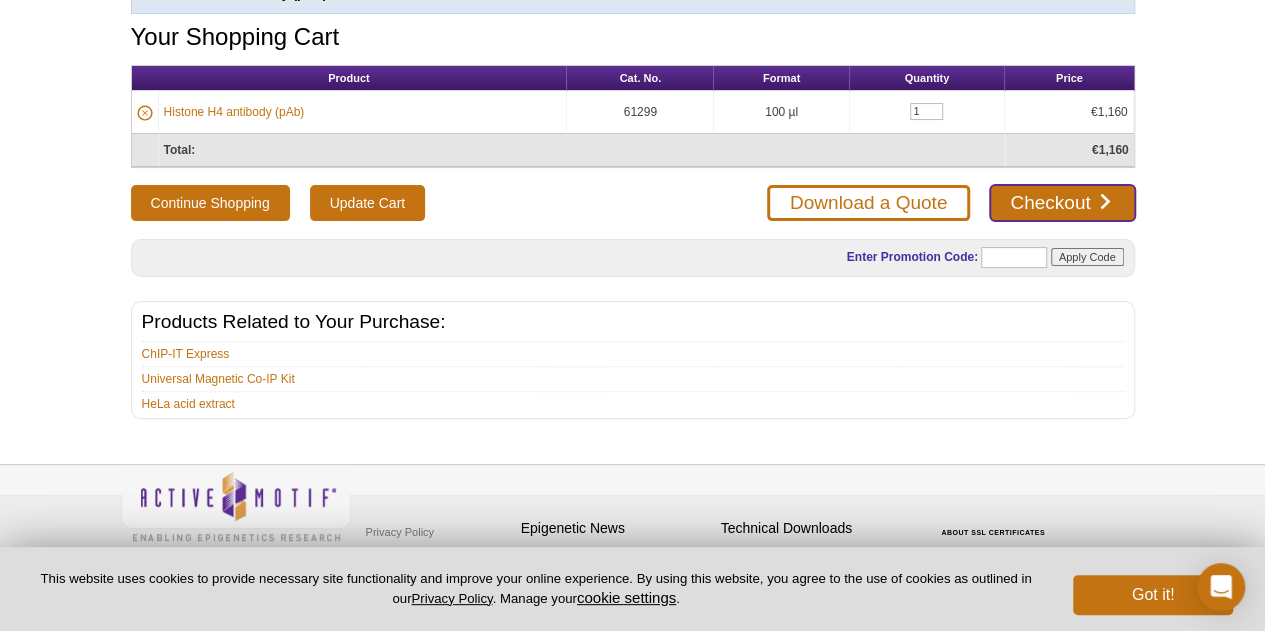 scroll, scrollTop: 146, scrollLeft: 0, axis: vertical 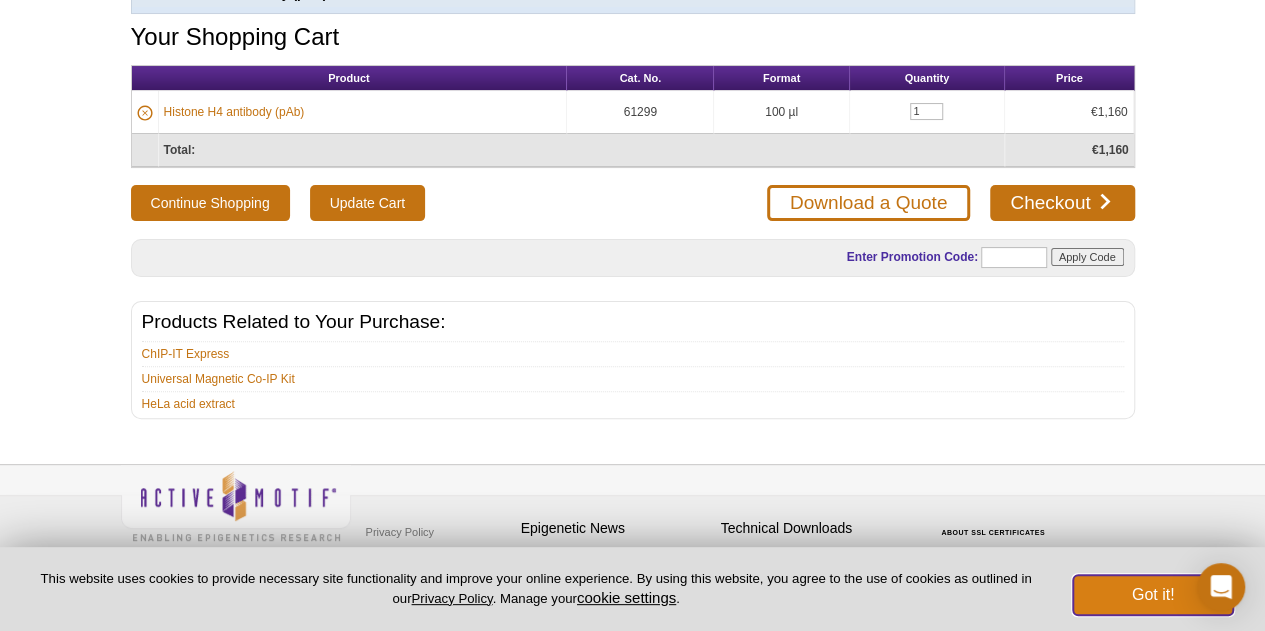 click on "Got it!" at bounding box center [1153, 595] 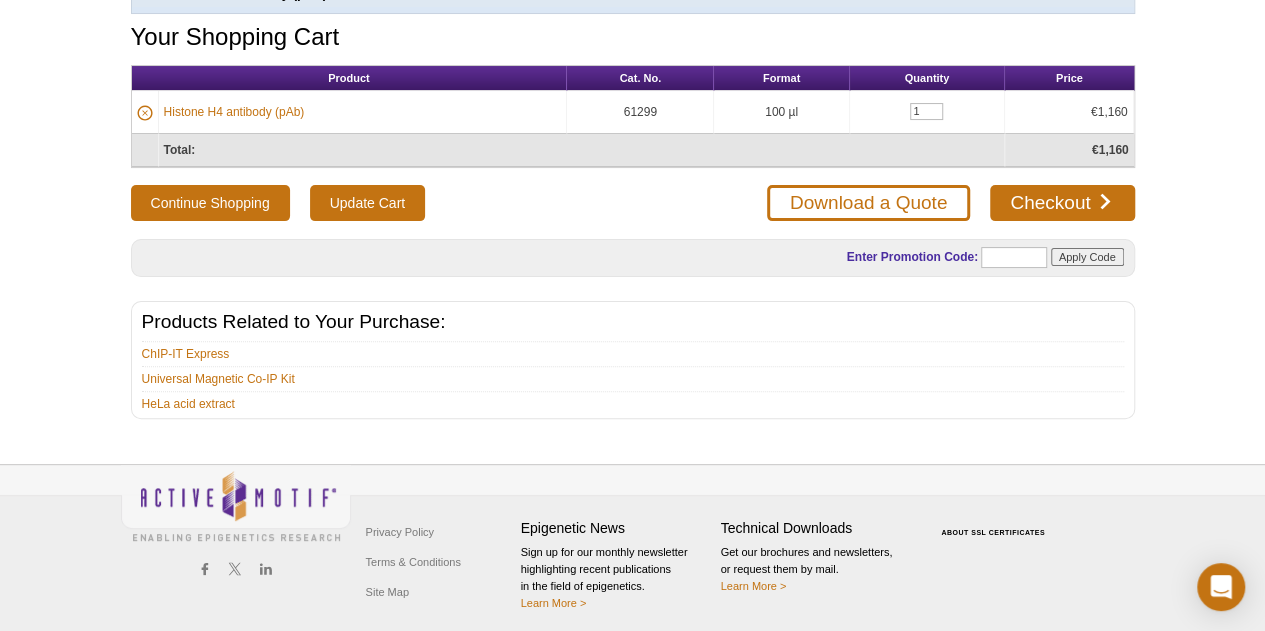 scroll, scrollTop: 0, scrollLeft: 0, axis: both 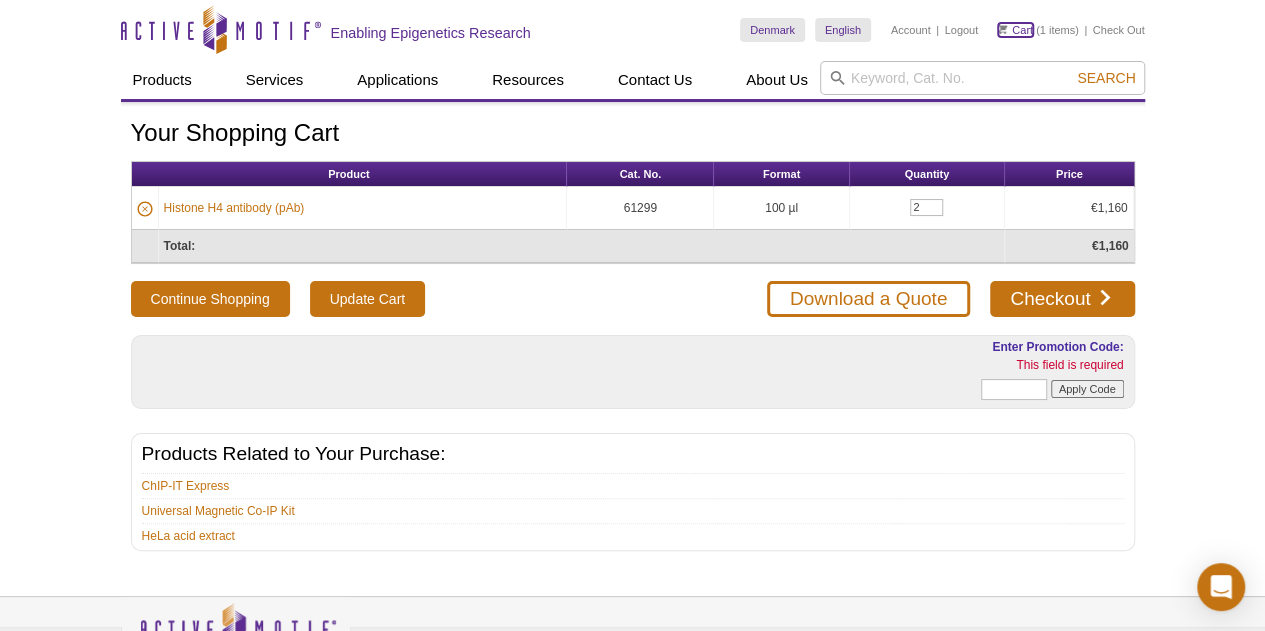 click on "Cart" at bounding box center [1015, 30] 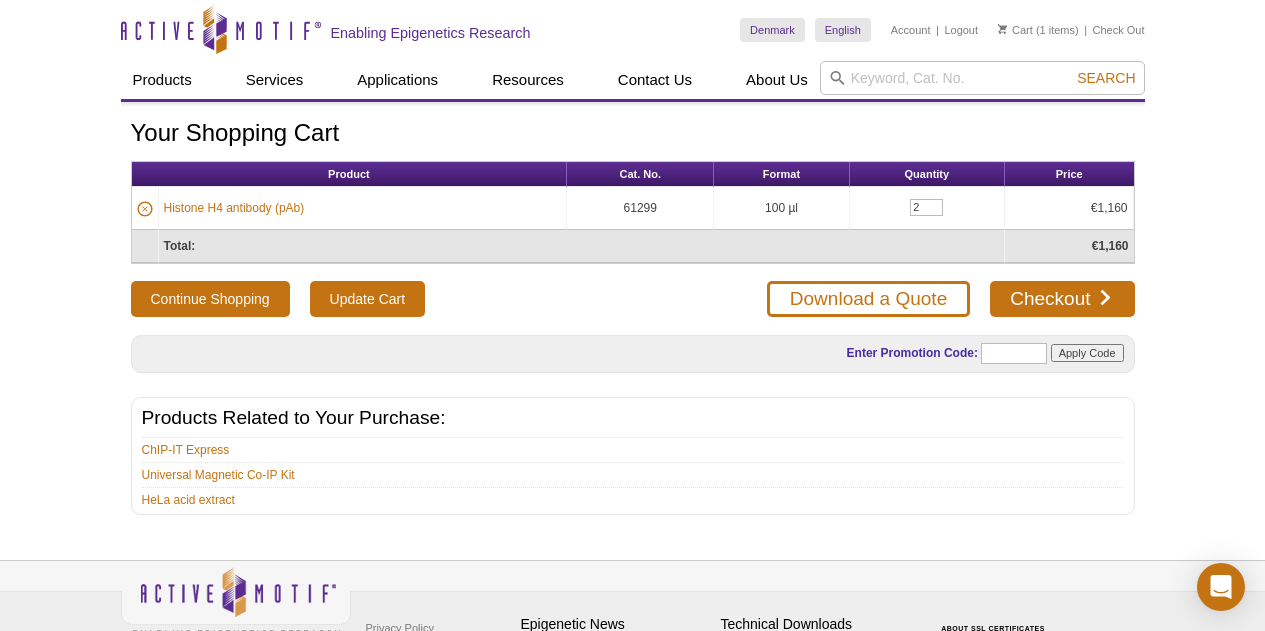 scroll, scrollTop: 0, scrollLeft: 0, axis: both 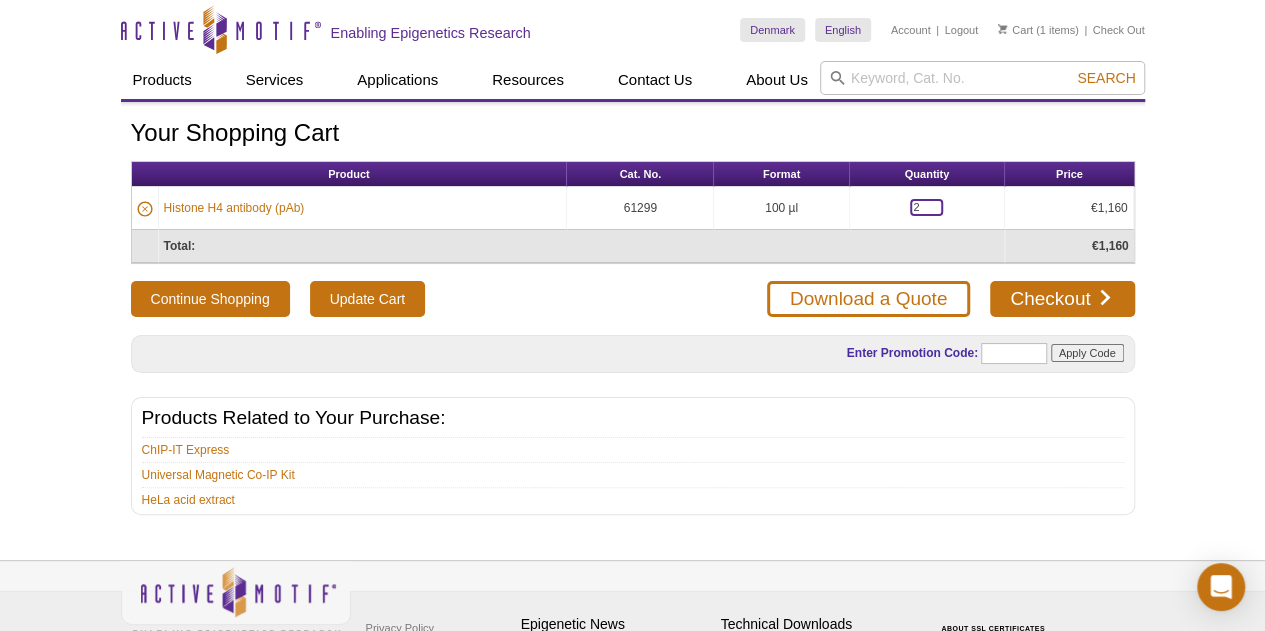 drag, startPoint x: 935, startPoint y: 208, endPoint x: 894, endPoint y: 207, distance: 41.01219 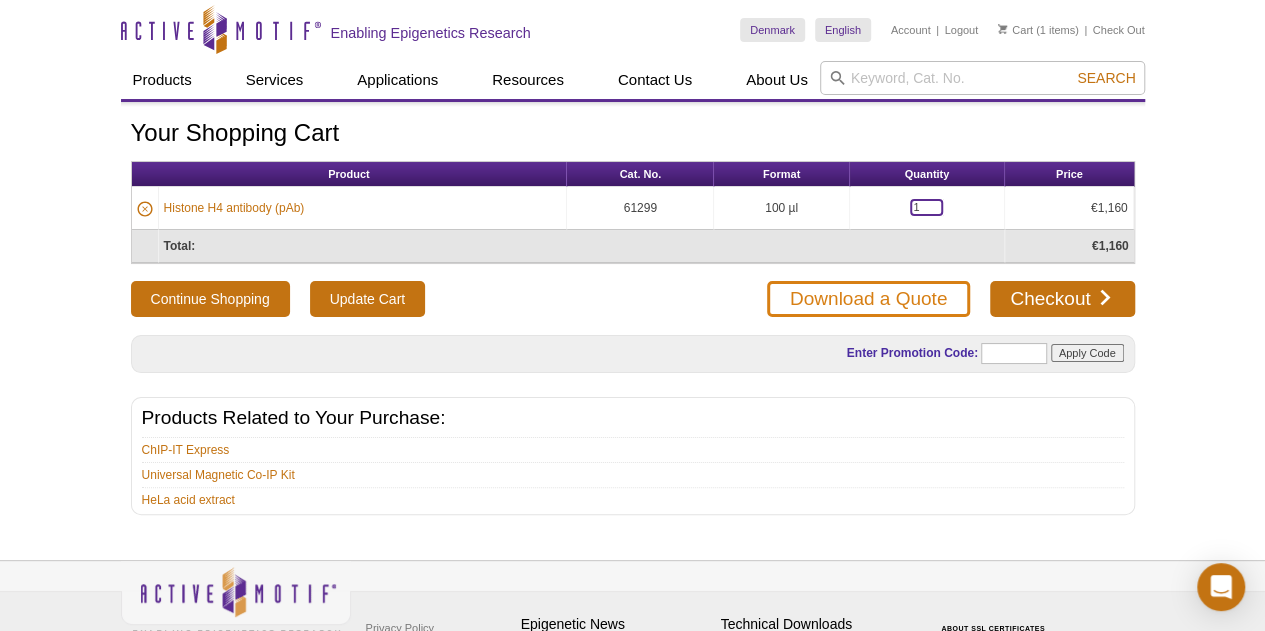 type on "1" 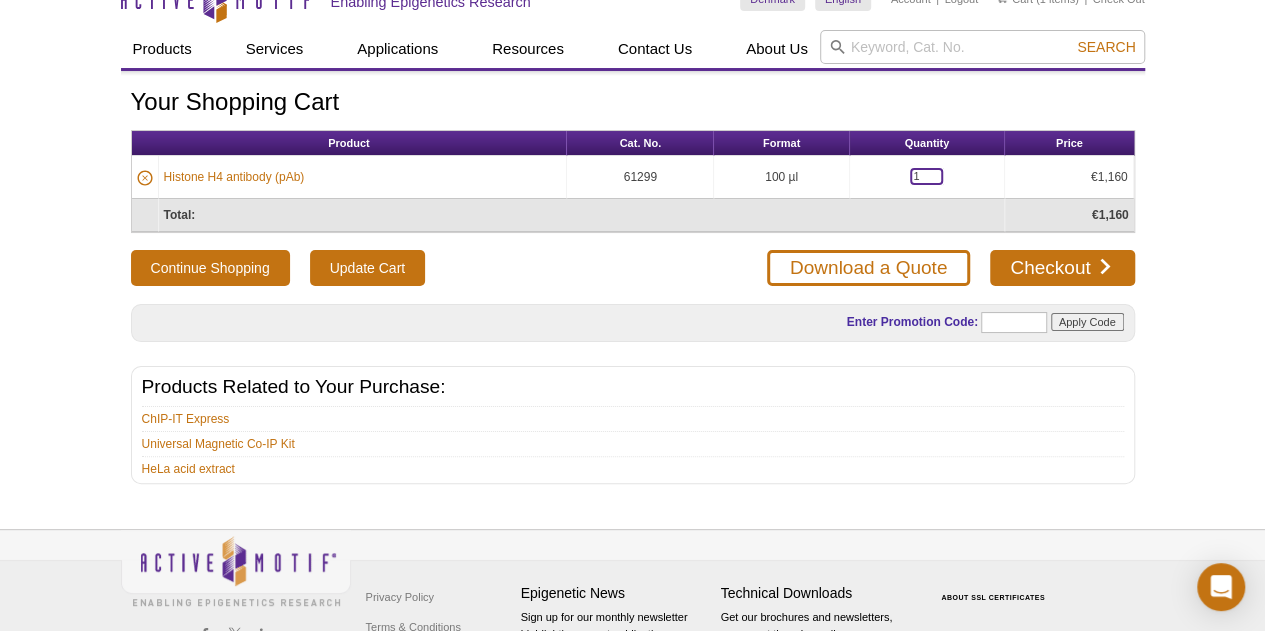 scroll, scrollTop: 0, scrollLeft: 0, axis: both 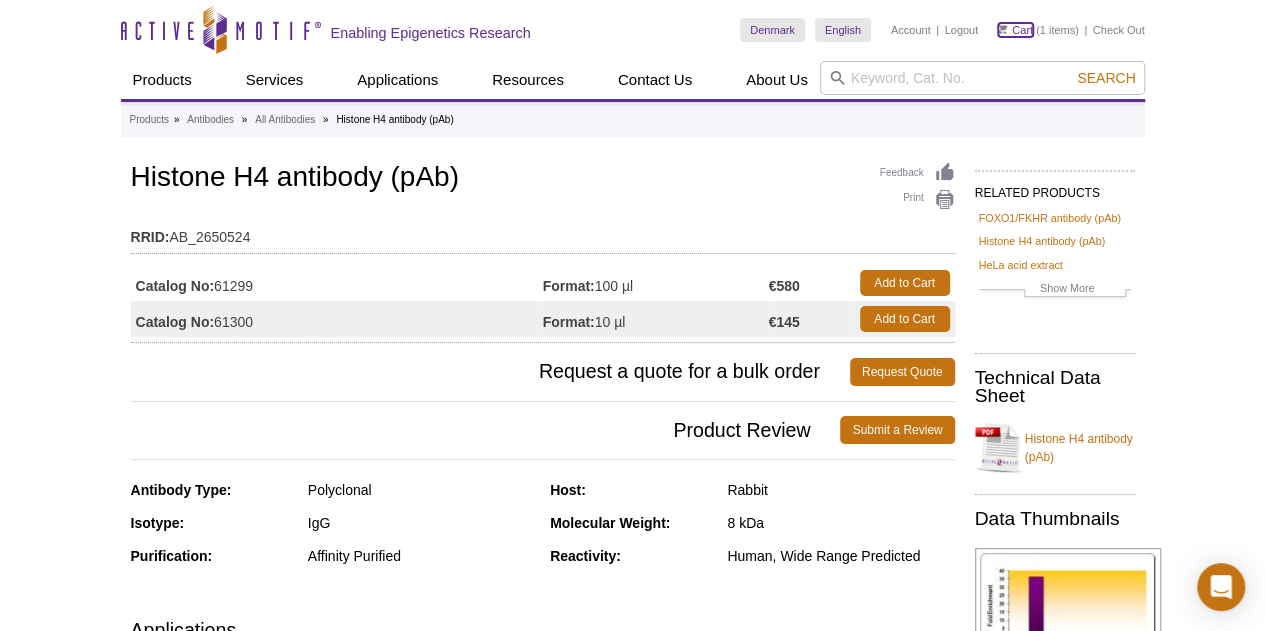 click on "Cart" at bounding box center (1015, 30) 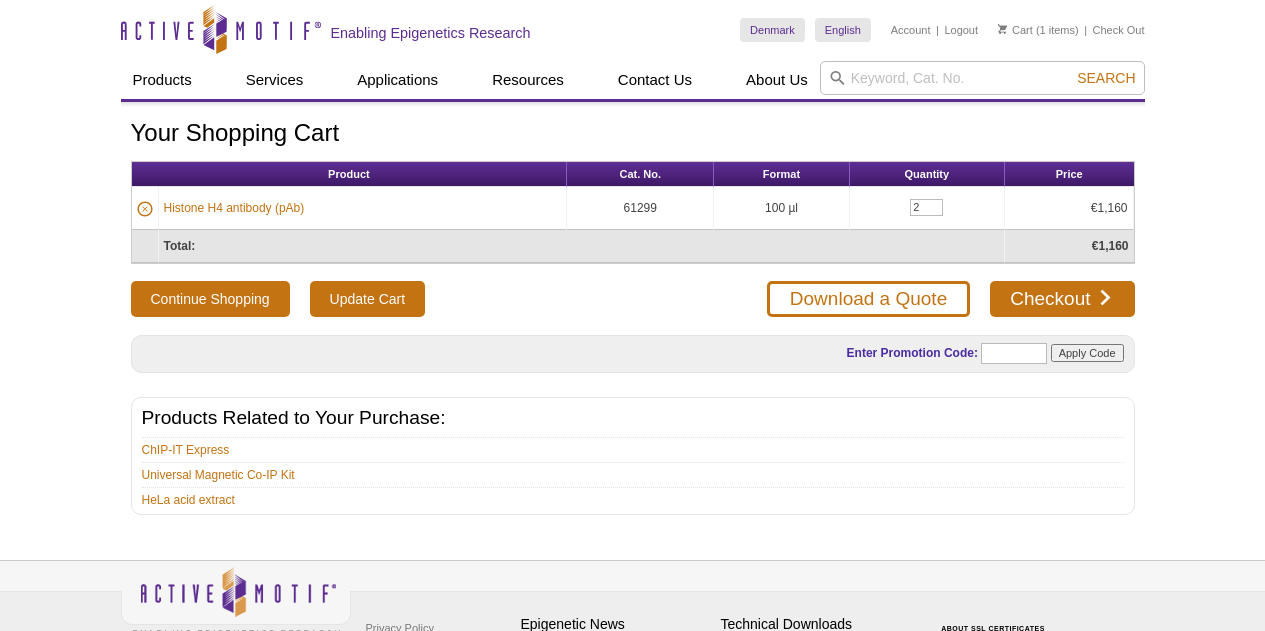 scroll, scrollTop: 0, scrollLeft: 0, axis: both 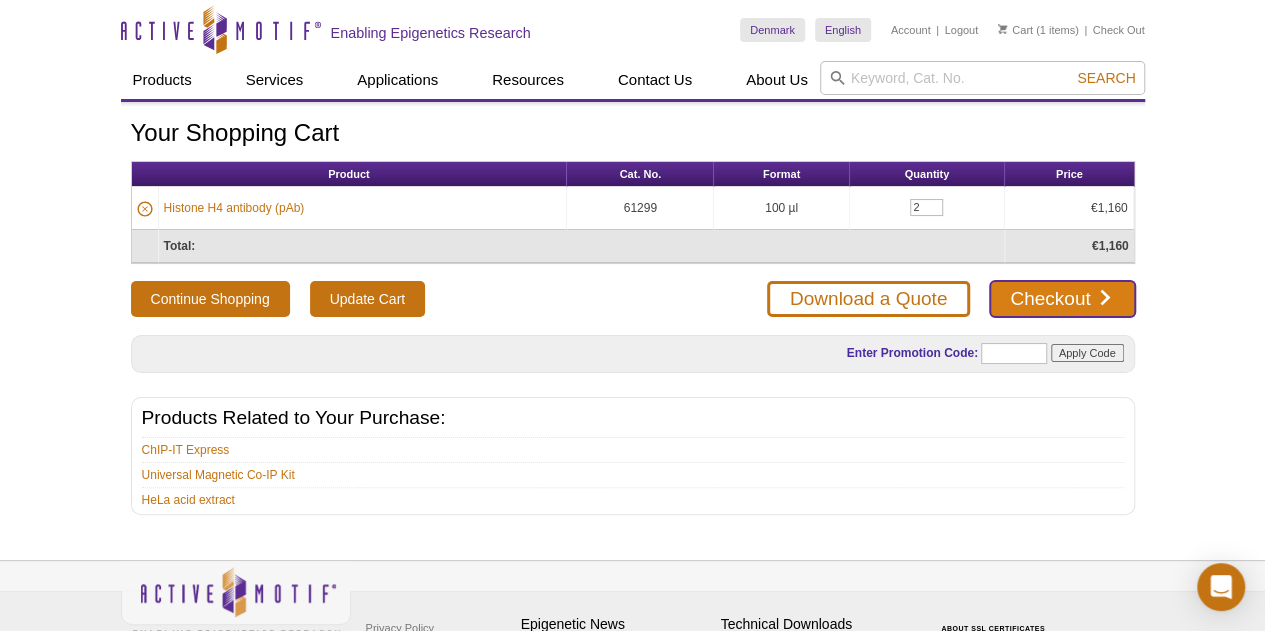 click on "Checkout" at bounding box center (1062, 299) 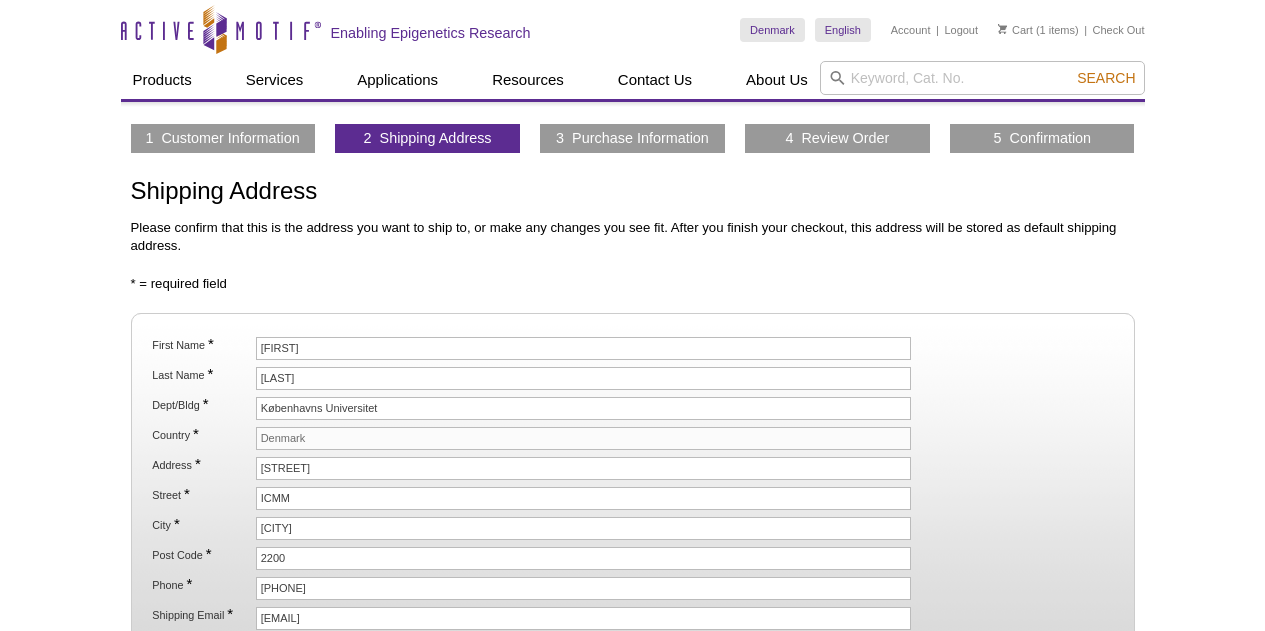 scroll, scrollTop: 0, scrollLeft: 0, axis: both 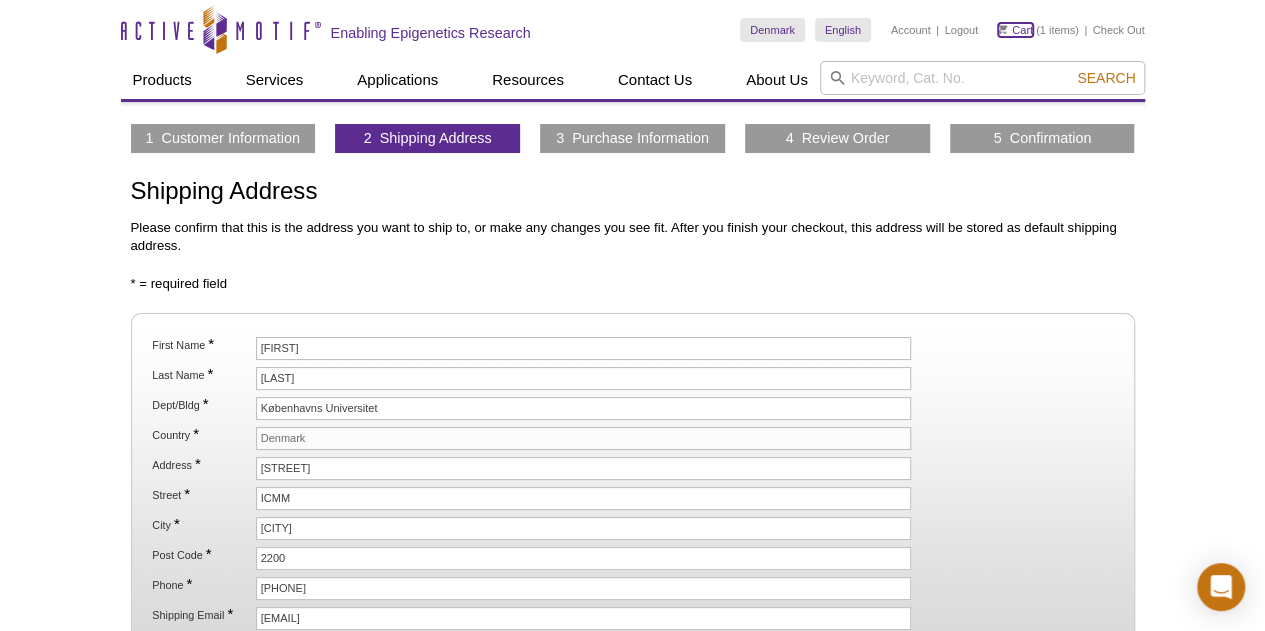 click on "Cart" at bounding box center (1015, 30) 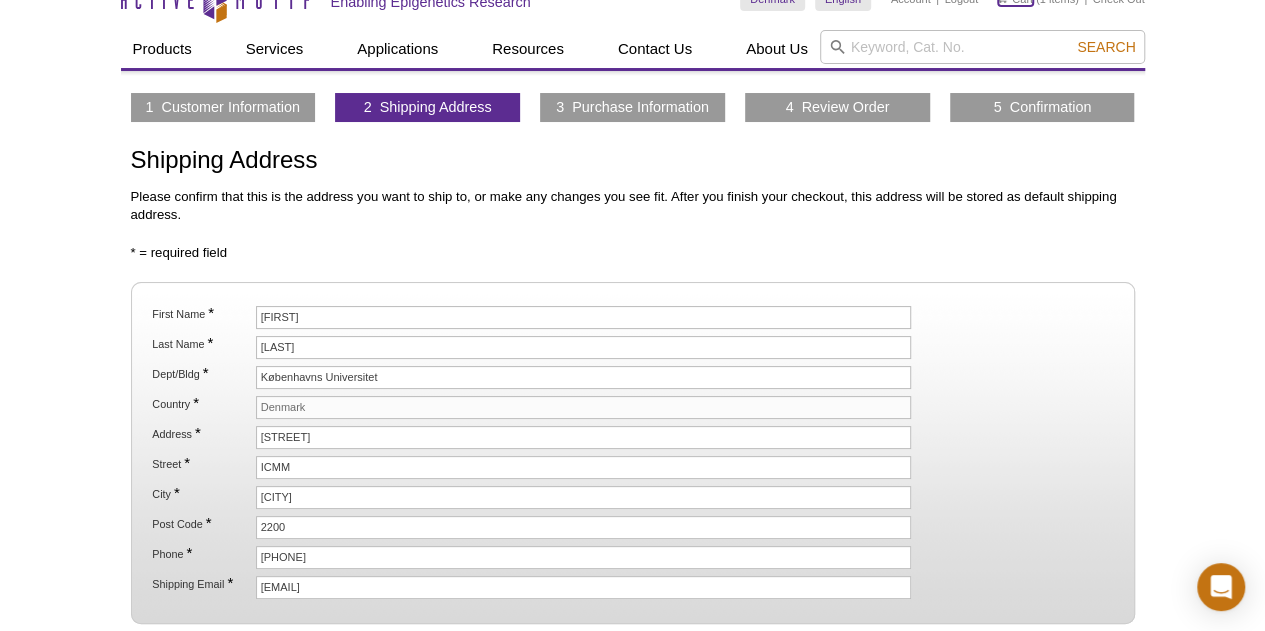 scroll, scrollTop: 0, scrollLeft: 0, axis: both 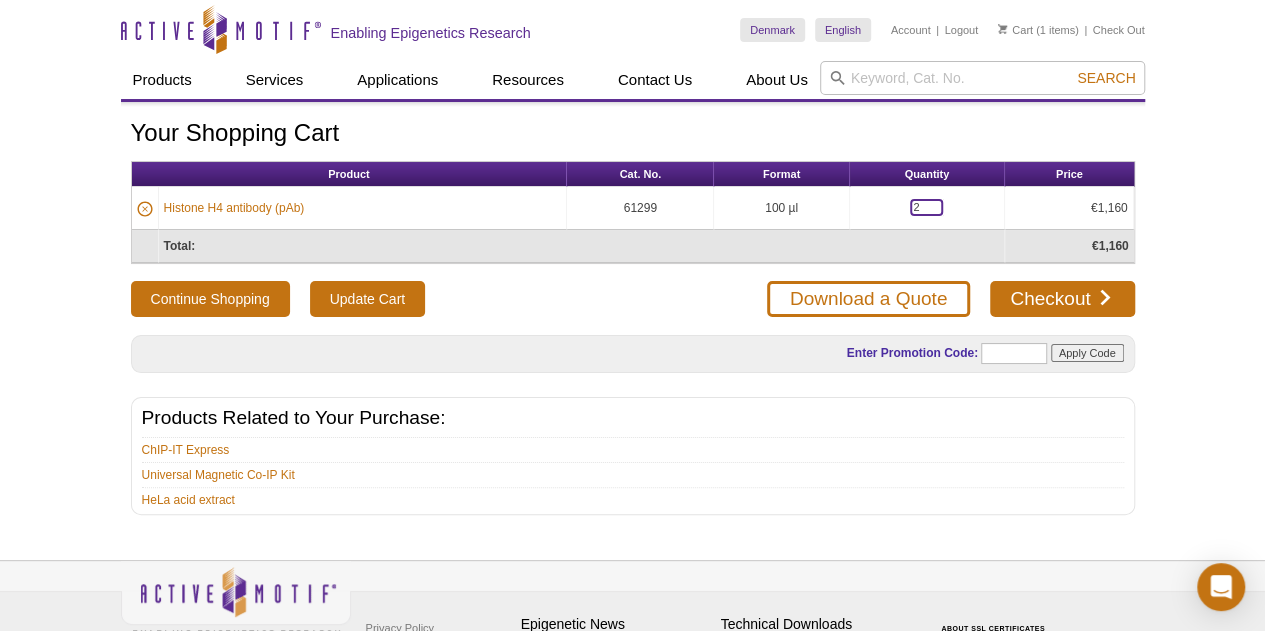 drag, startPoint x: 916, startPoint y: 201, endPoint x: 901, endPoint y: 207, distance: 16.155495 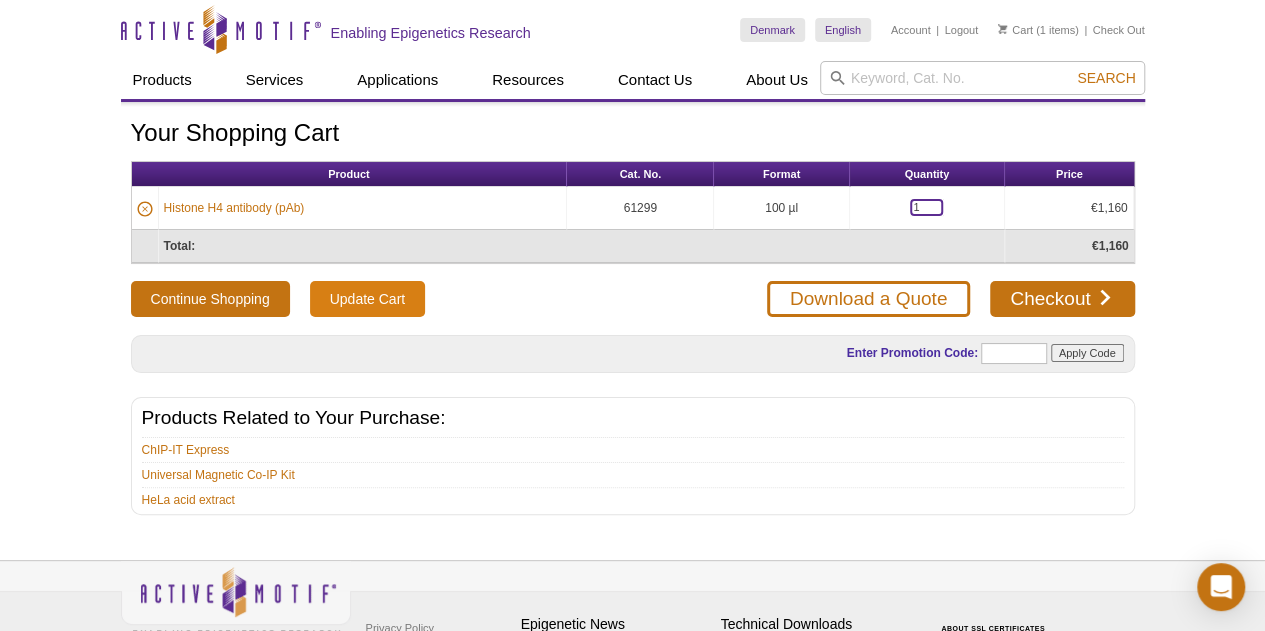 type on "1" 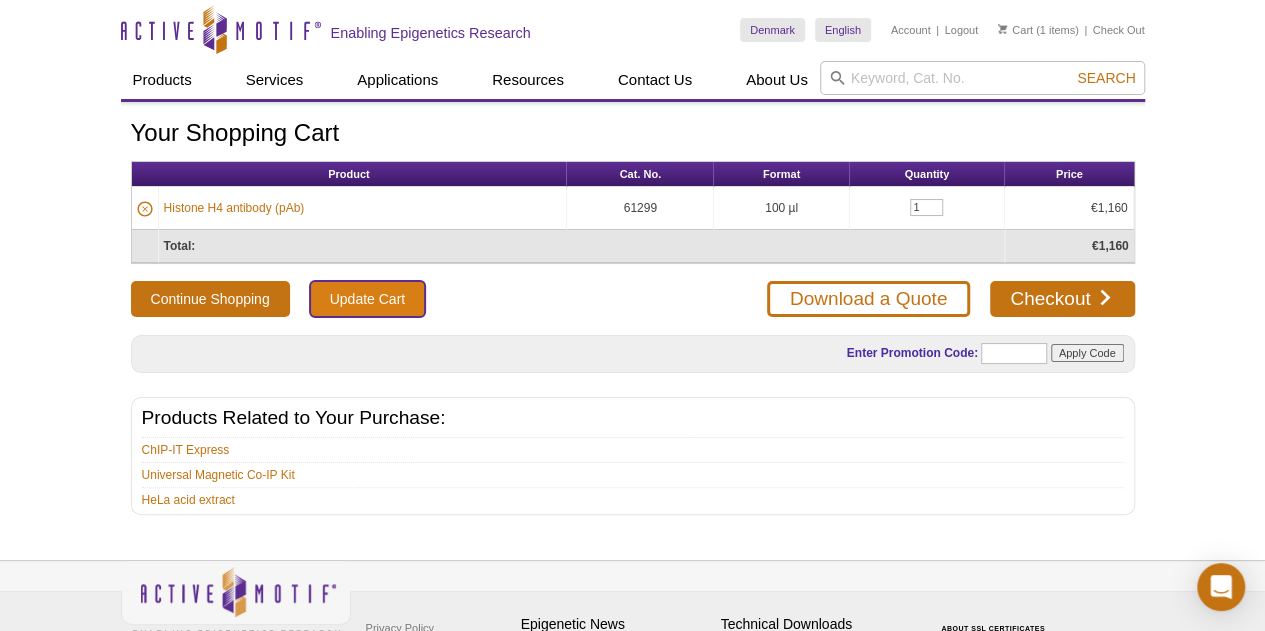 click on "Update Cart" at bounding box center [367, 299] 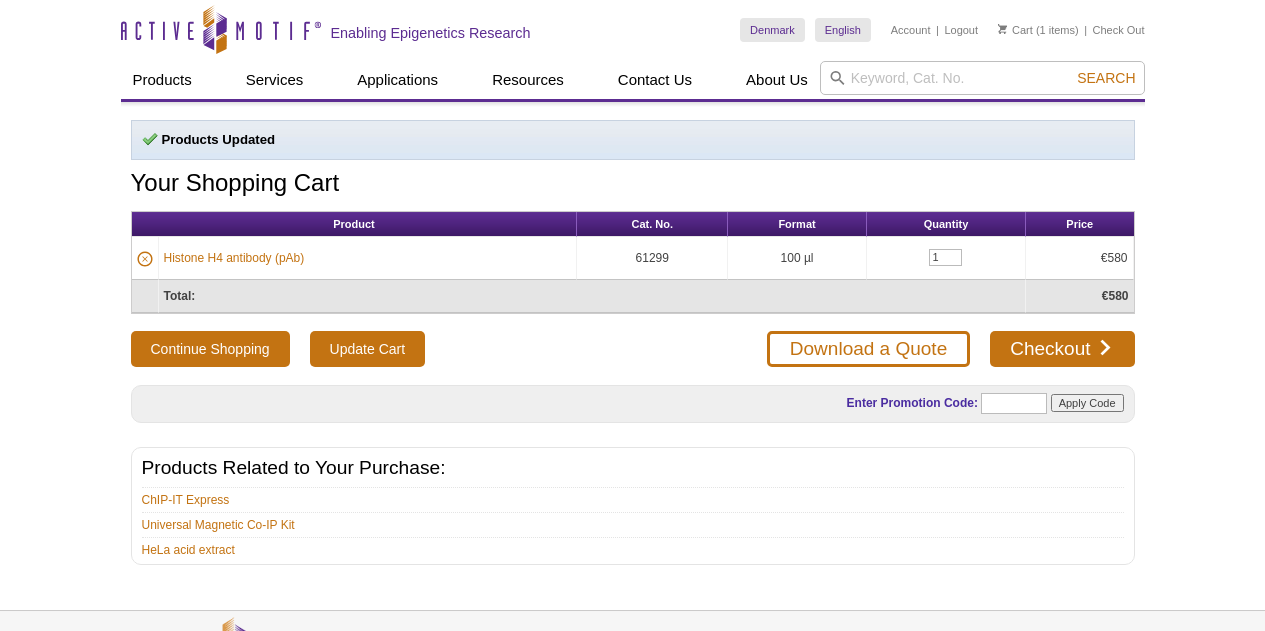scroll, scrollTop: 0, scrollLeft: 0, axis: both 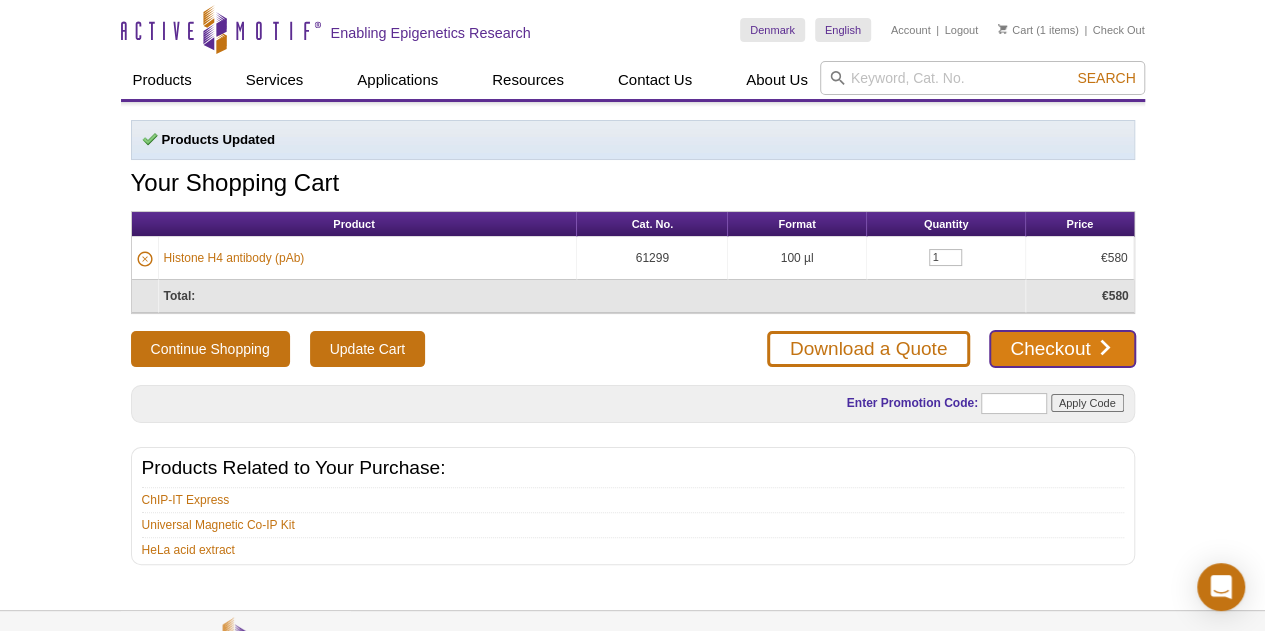 click on "Checkout" at bounding box center [1062, 349] 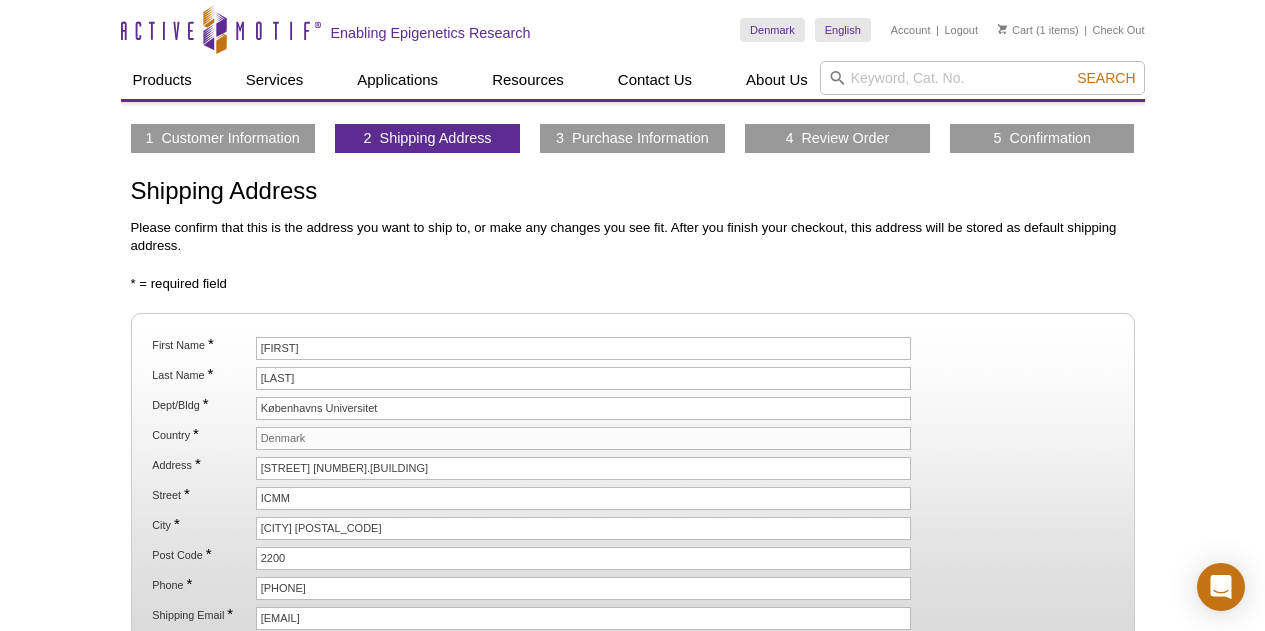 scroll, scrollTop: 0, scrollLeft: 0, axis: both 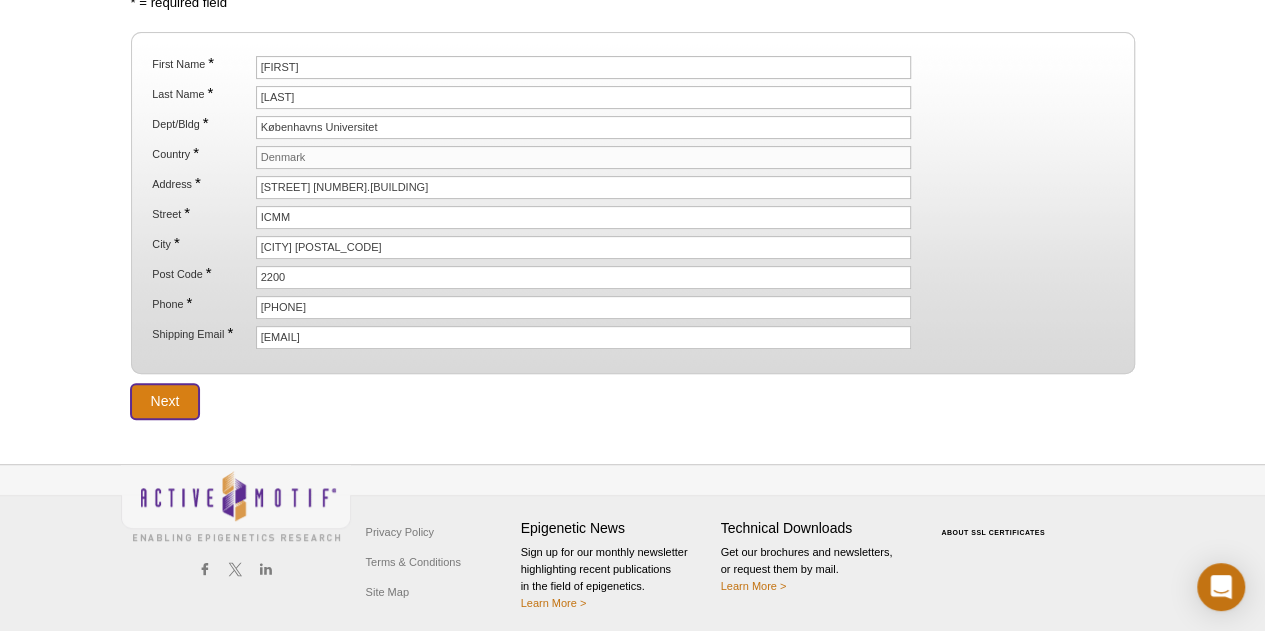 click on "Next" at bounding box center [165, 401] 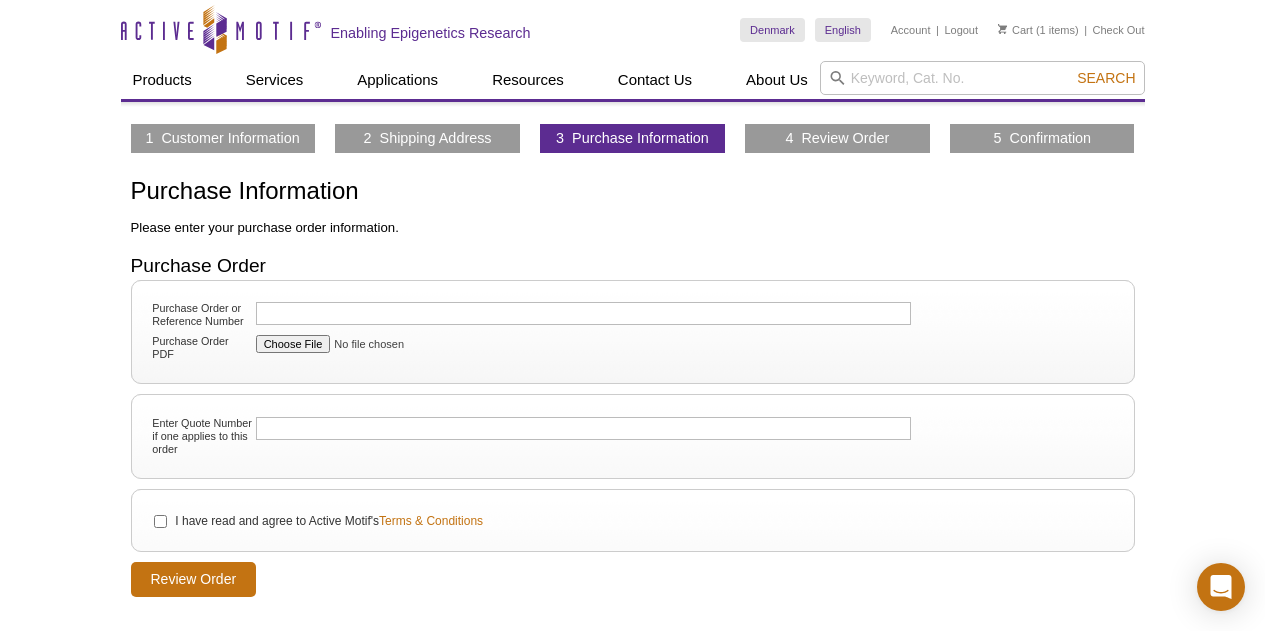 scroll, scrollTop: 0, scrollLeft: 0, axis: both 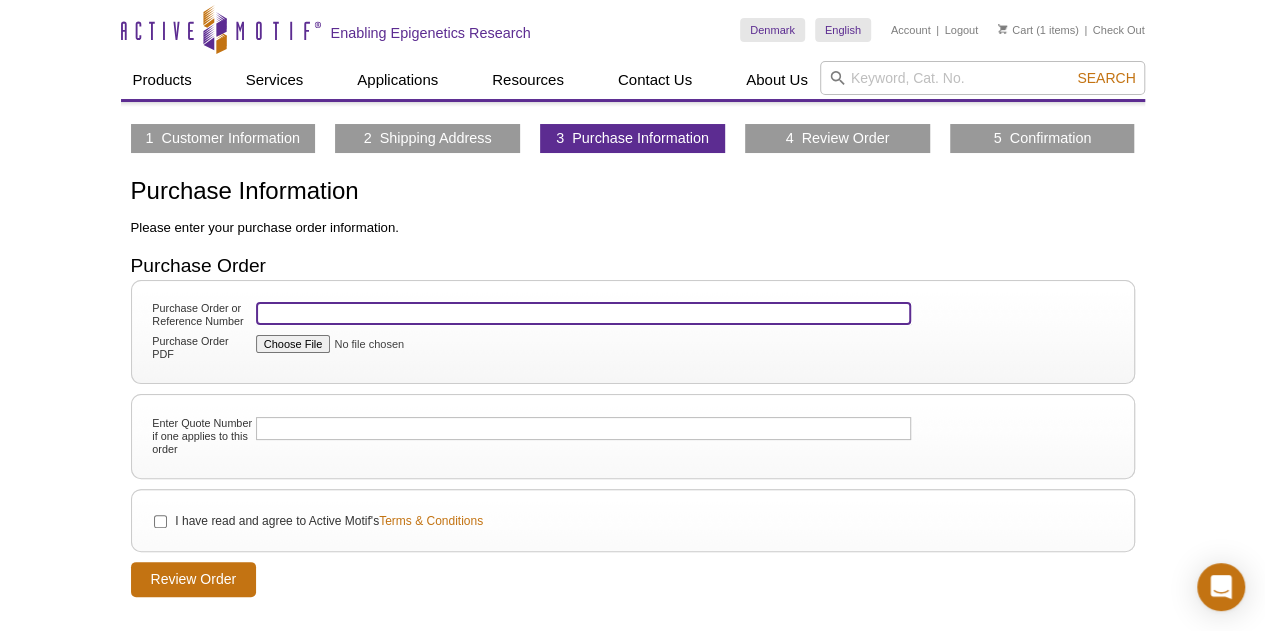 click on "Purchase Order or Reference Number" at bounding box center (584, 313) 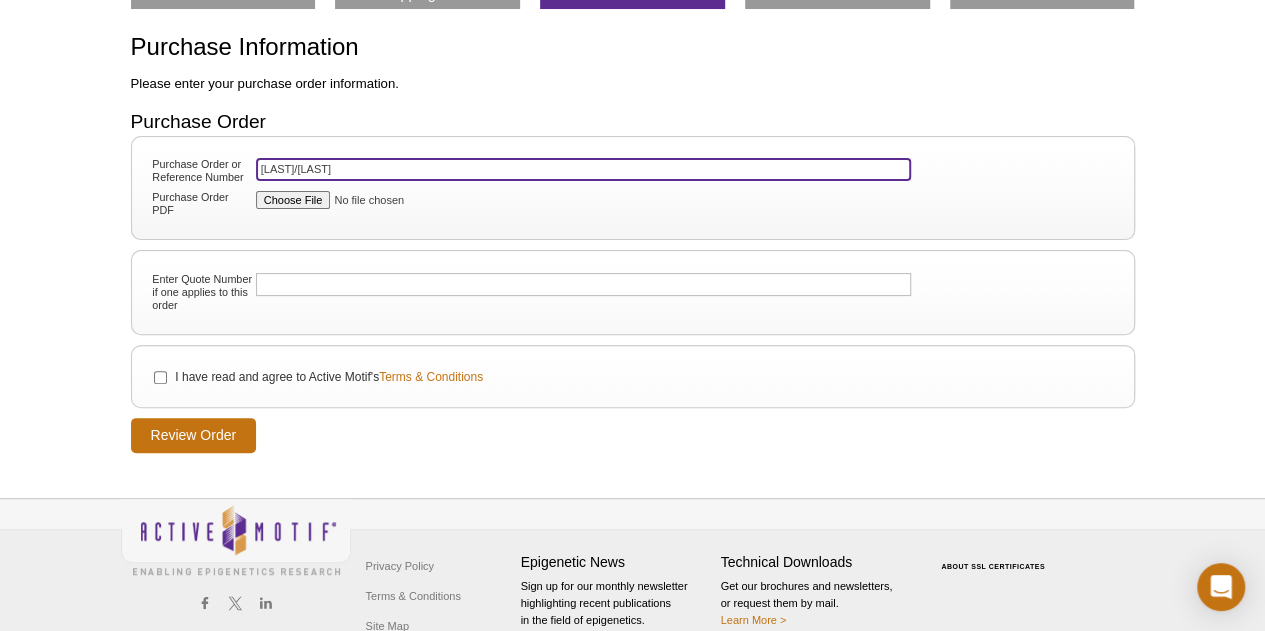 scroll, scrollTop: 184, scrollLeft: 0, axis: vertical 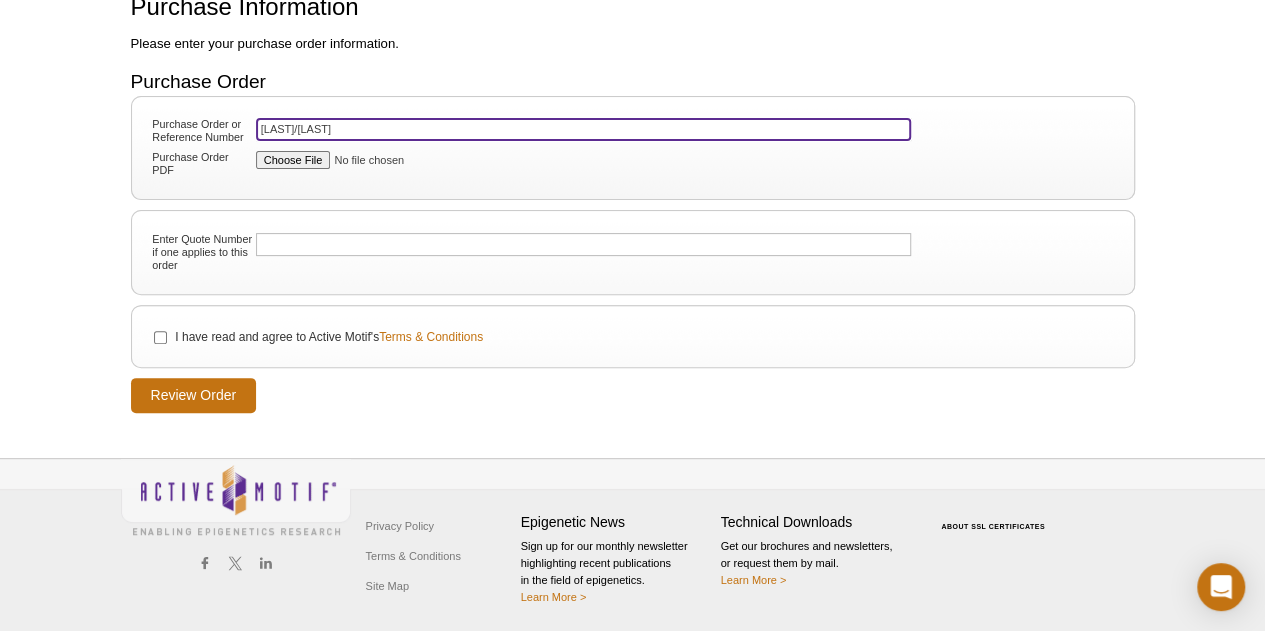 type on "Svejstrup/Krushanka" 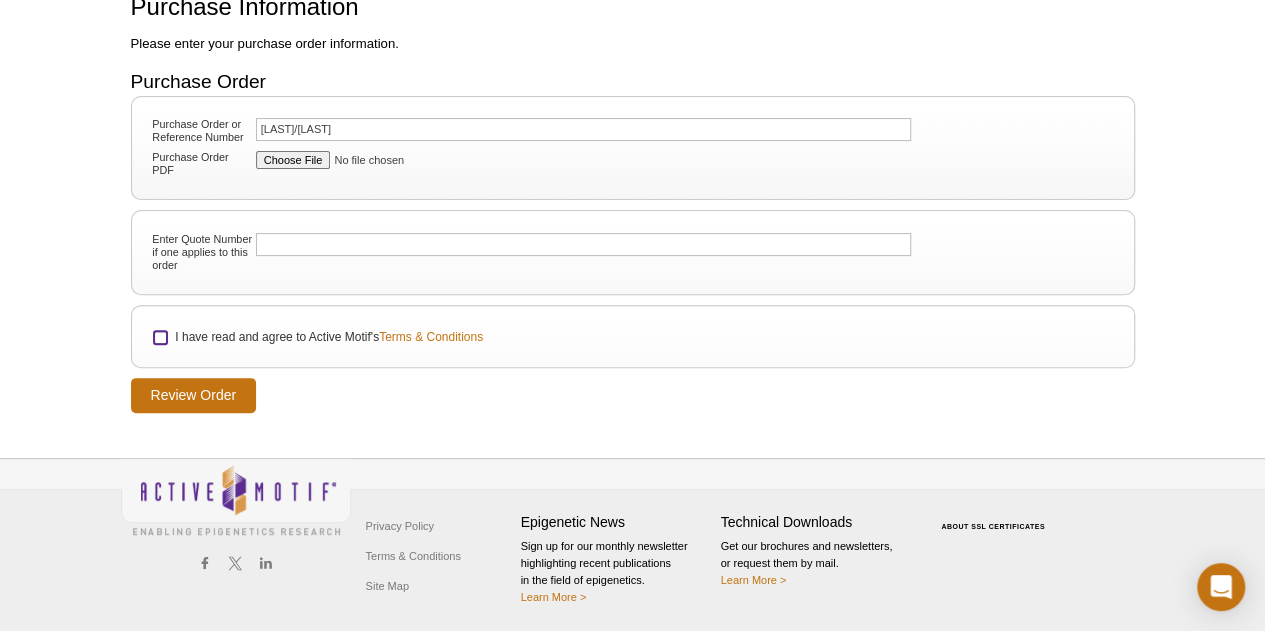 click on "I have read and agree to Active Motif's  Terms & Conditions" at bounding box center [160, 337] 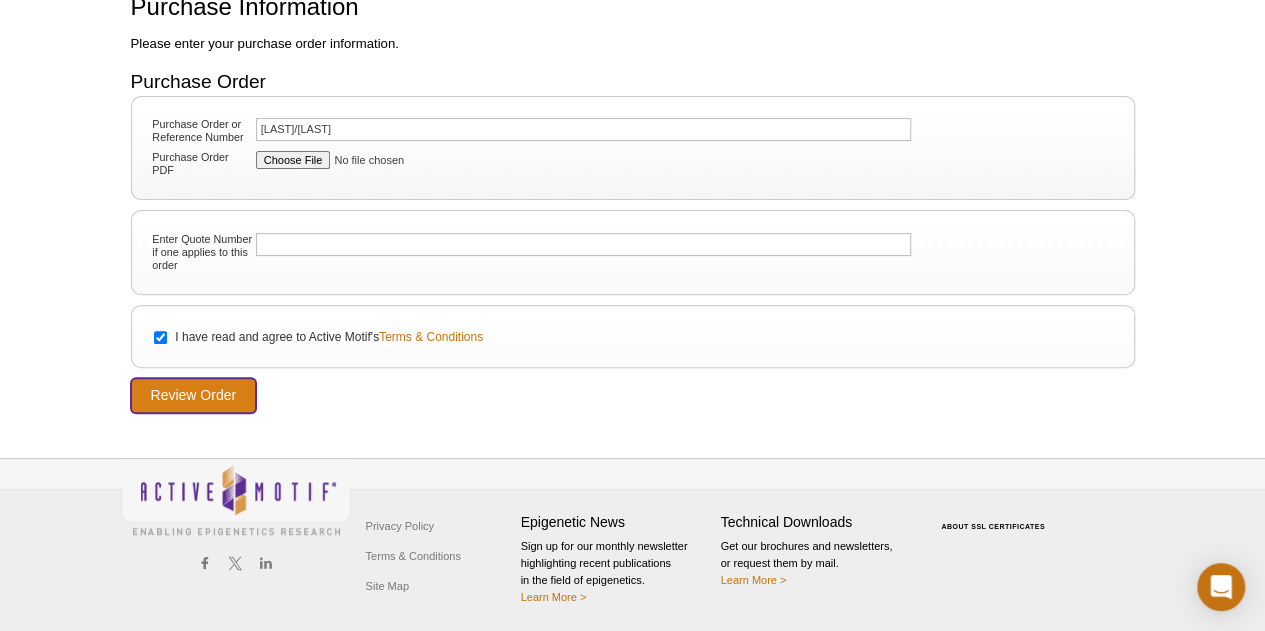 click on "Review Order" at bounding box center (194, 395) 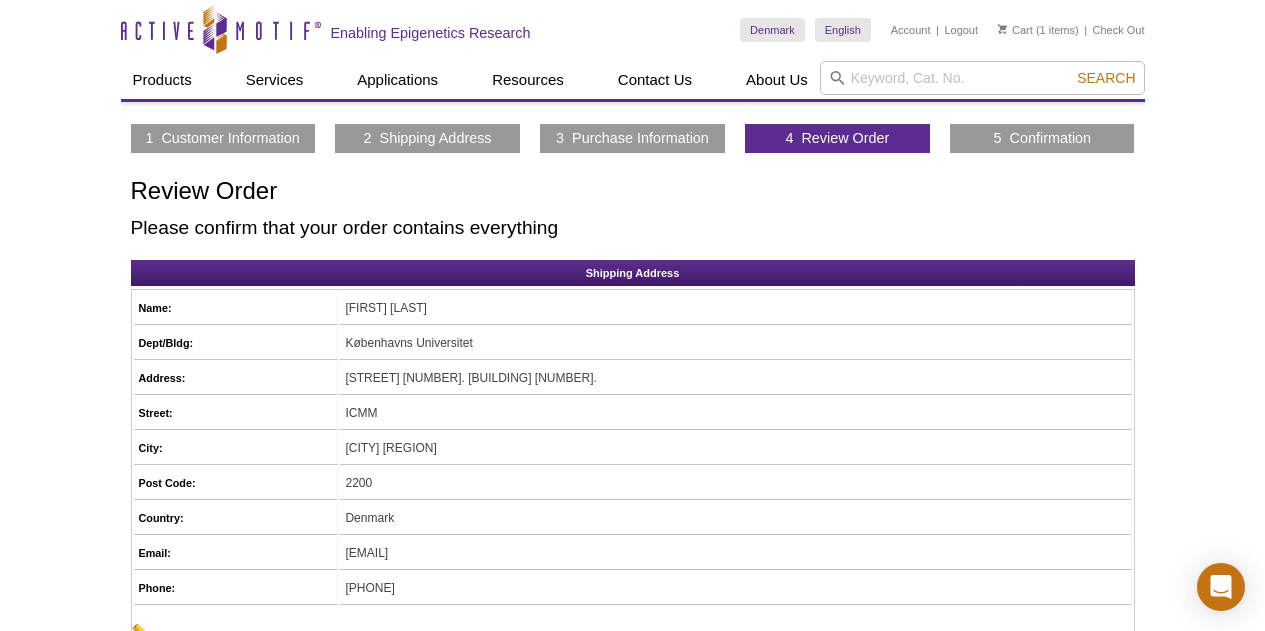 scroll, scrollTop: 0, scrollLeft: 0, axis: both 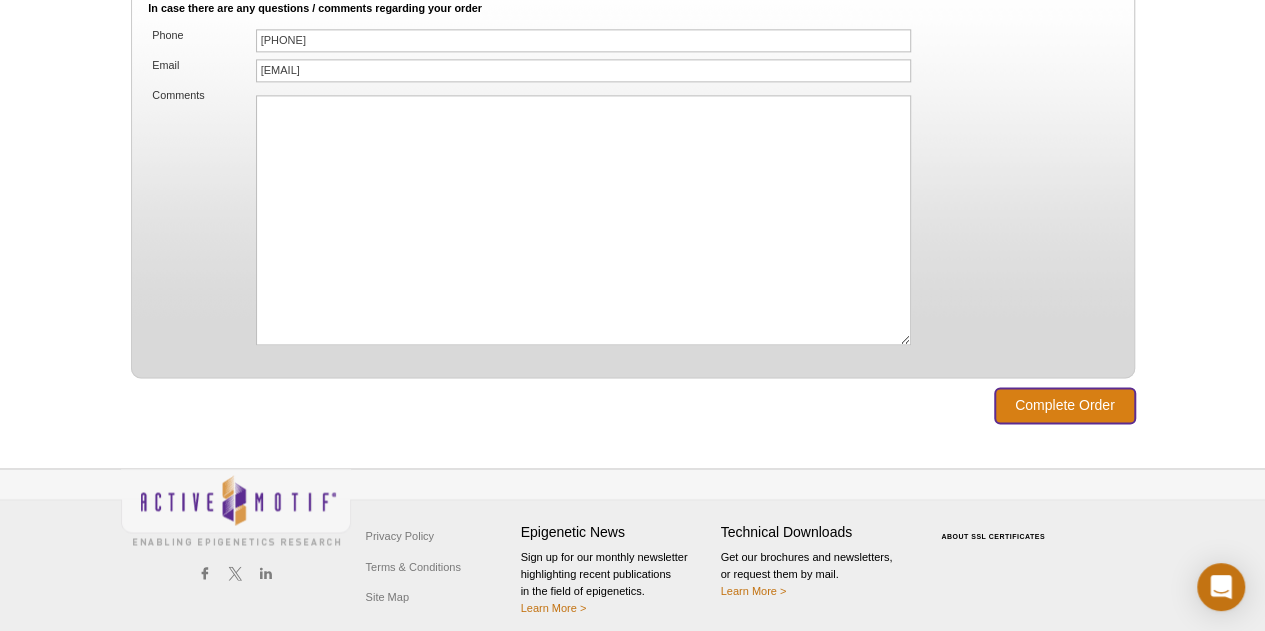 click on "Complete Order" at bounding box center [1065, 405] 